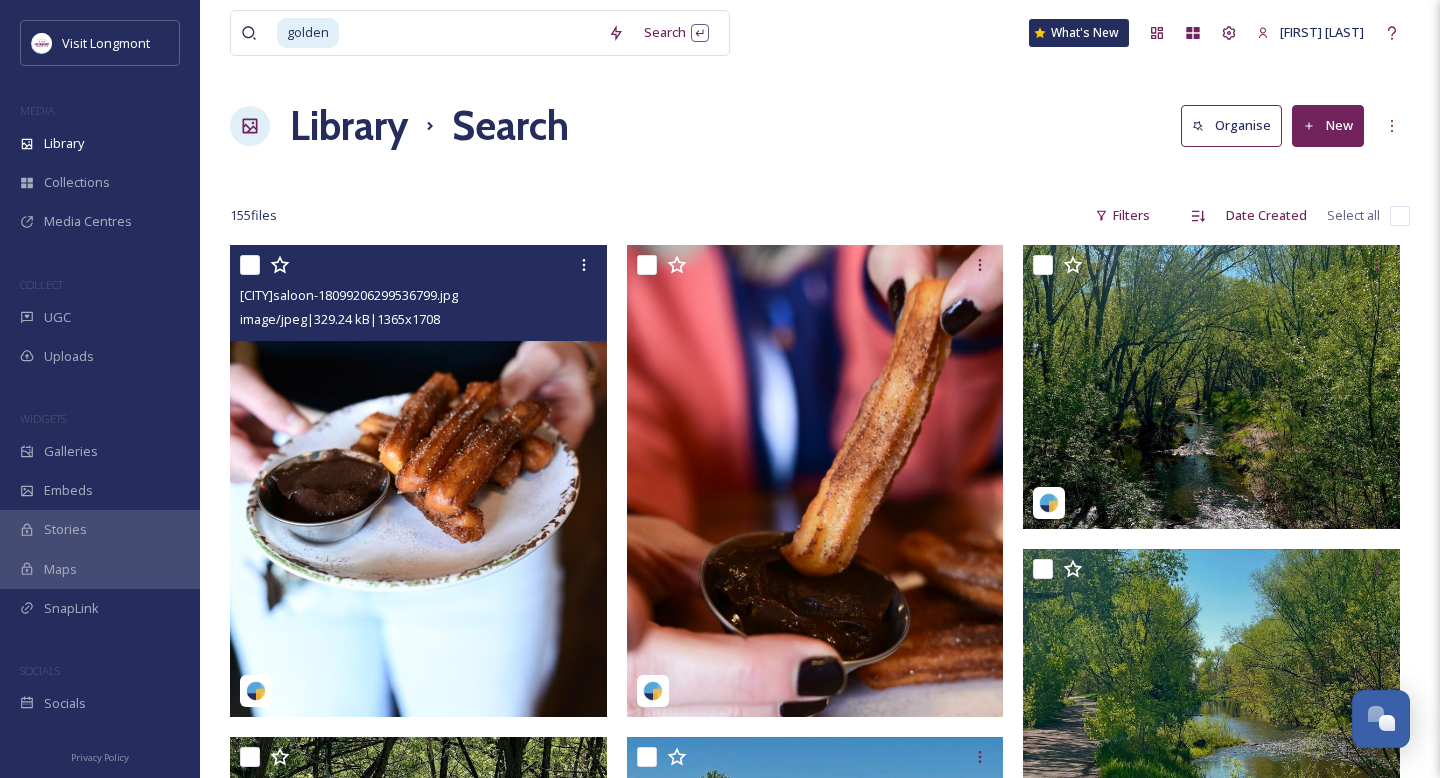 scroll, scrollTop: 480, scrollLeft: 0, axis: vertical 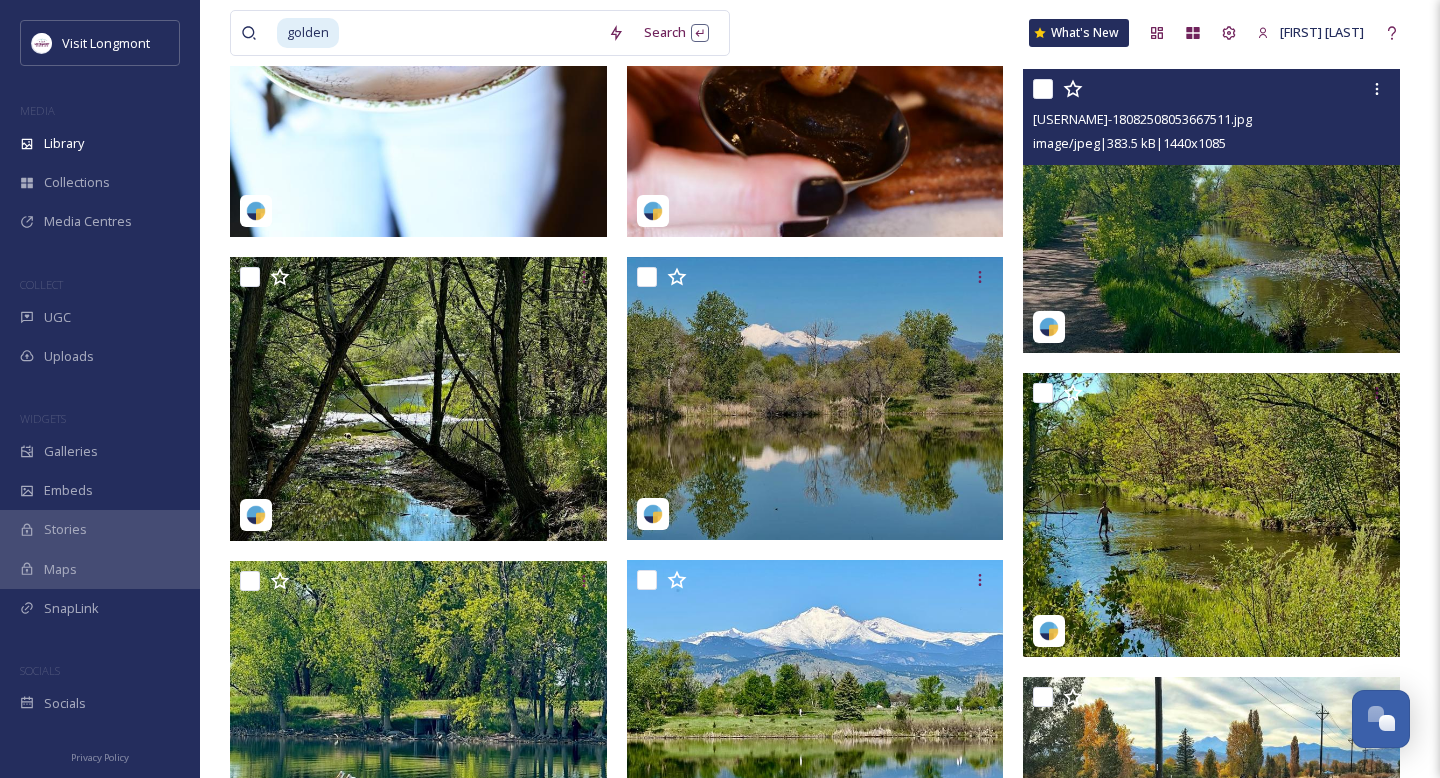 click at bounding box center (1211, 211) 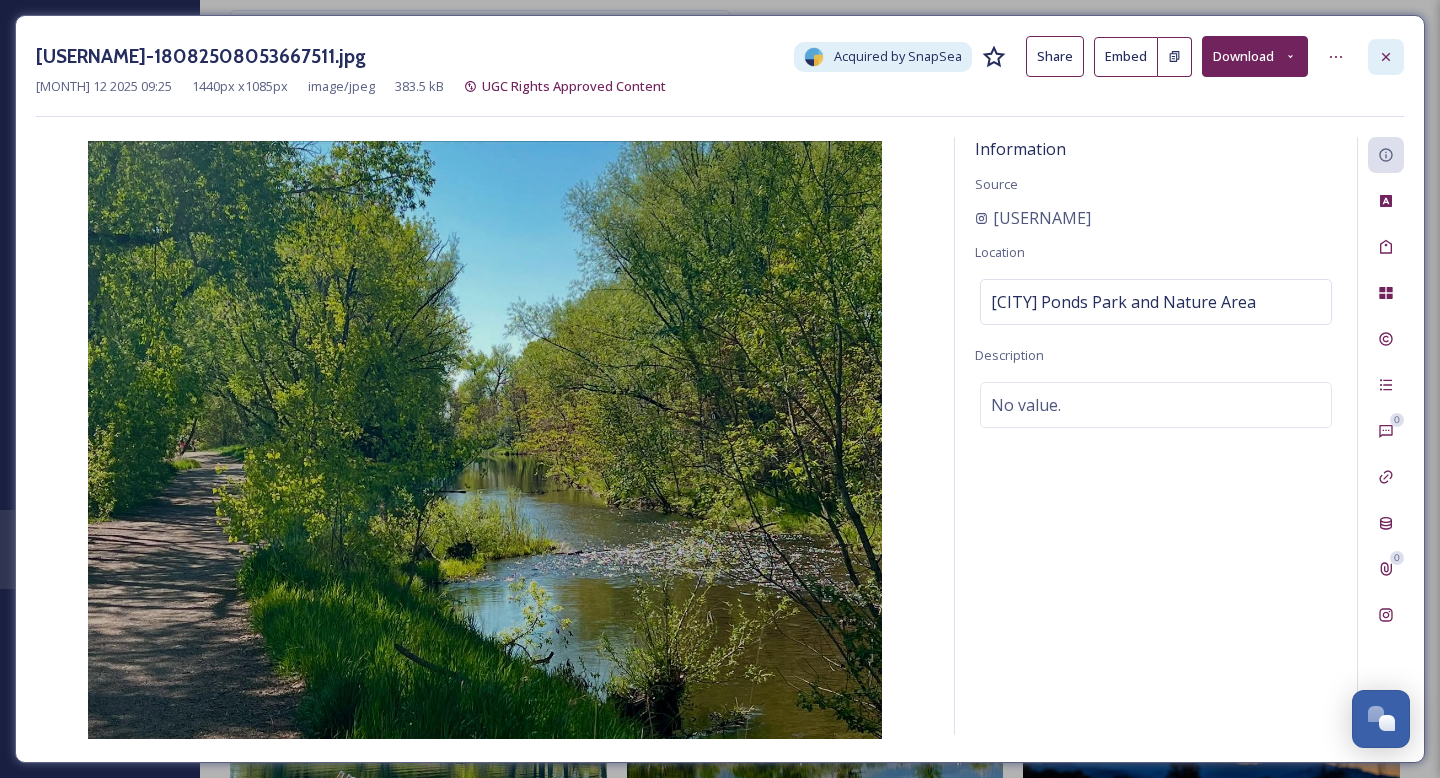 click 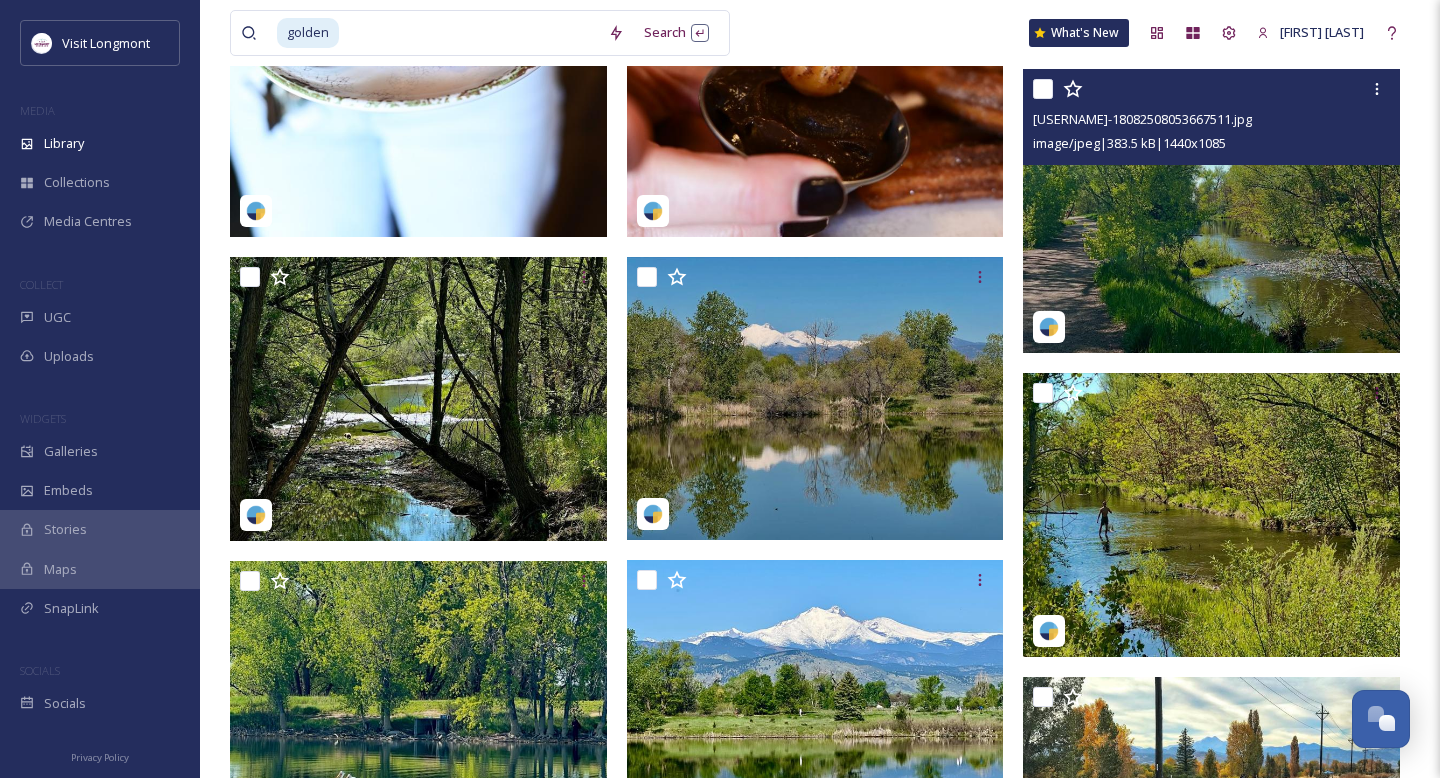 click at bounding box center (469, 33) 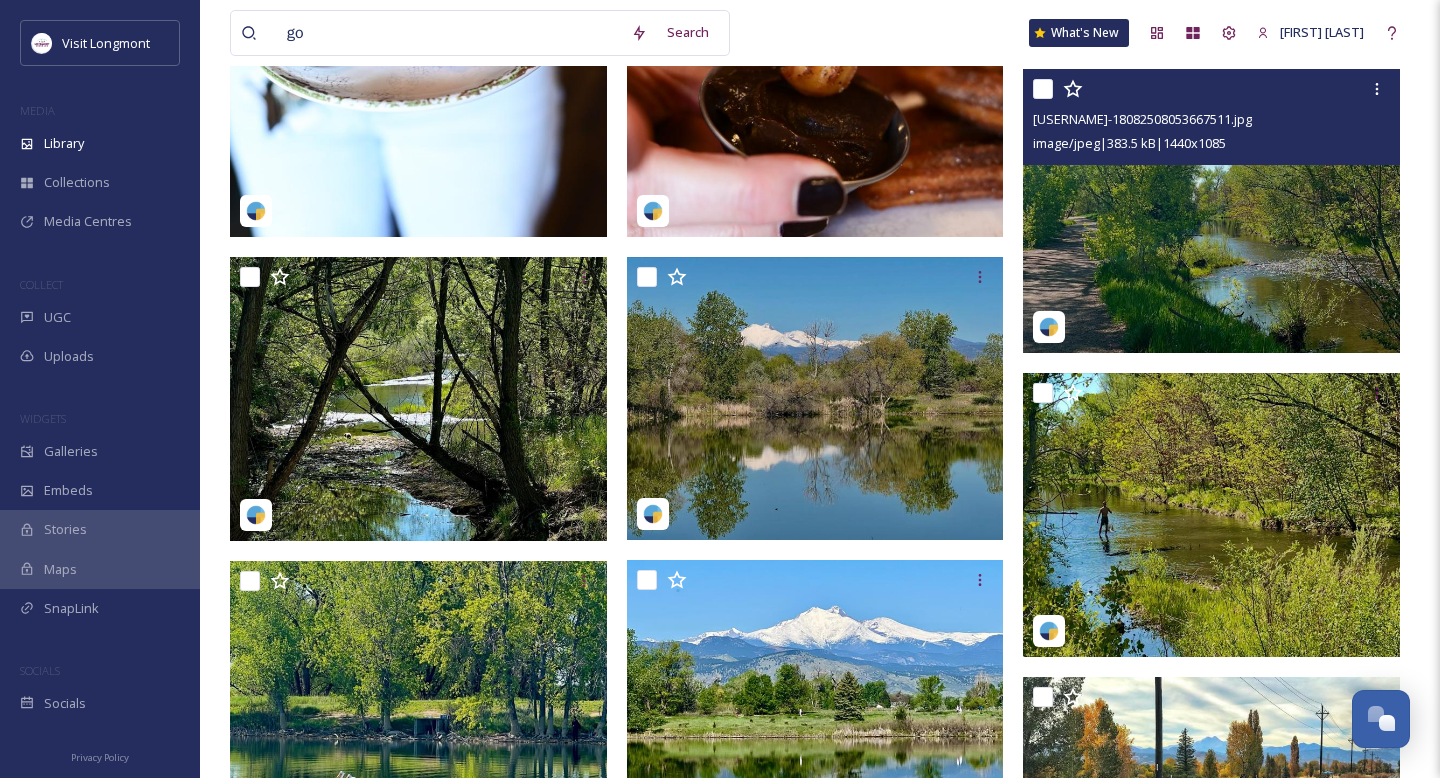 type on "g" 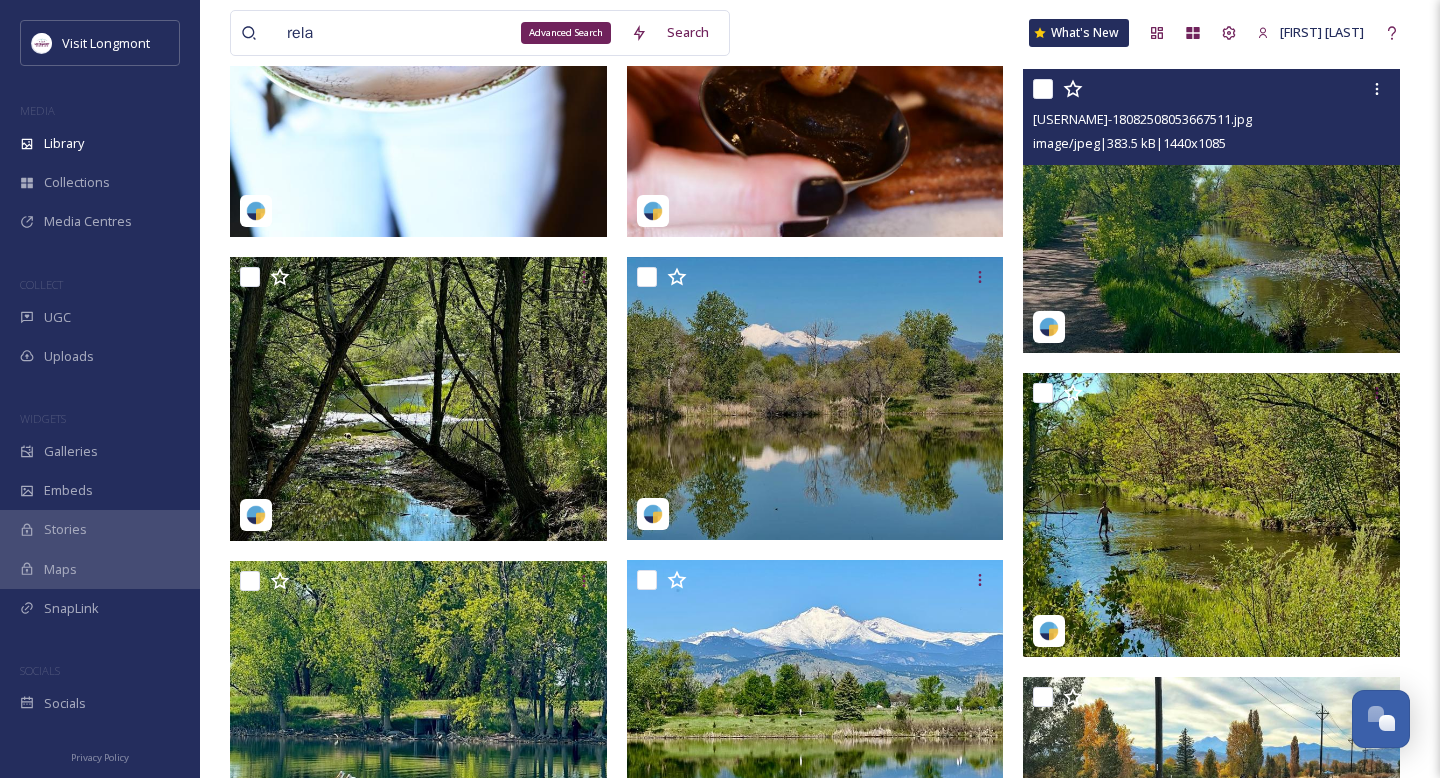 type on "relax" 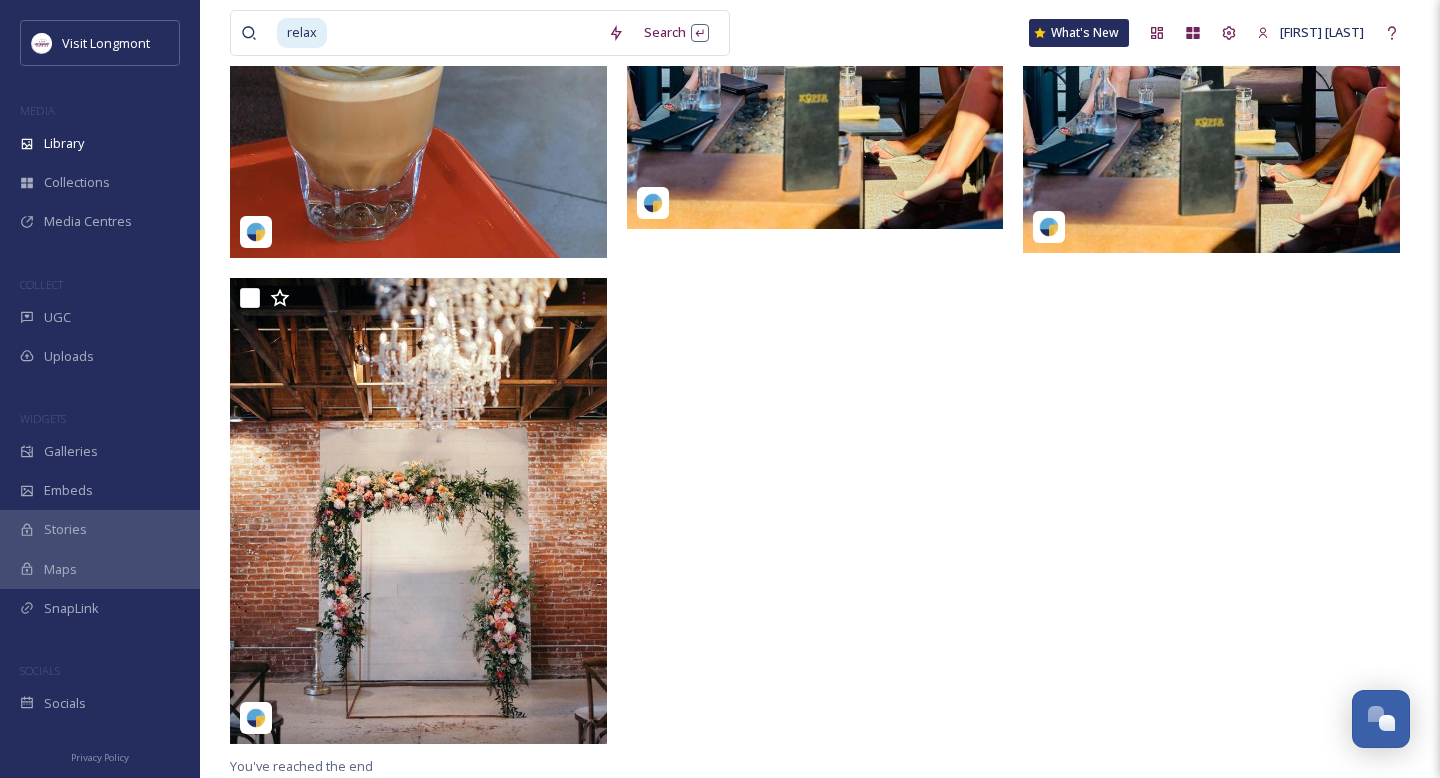 scroll, scrollTop: 450, scrollLeft: 0, axis: vertical 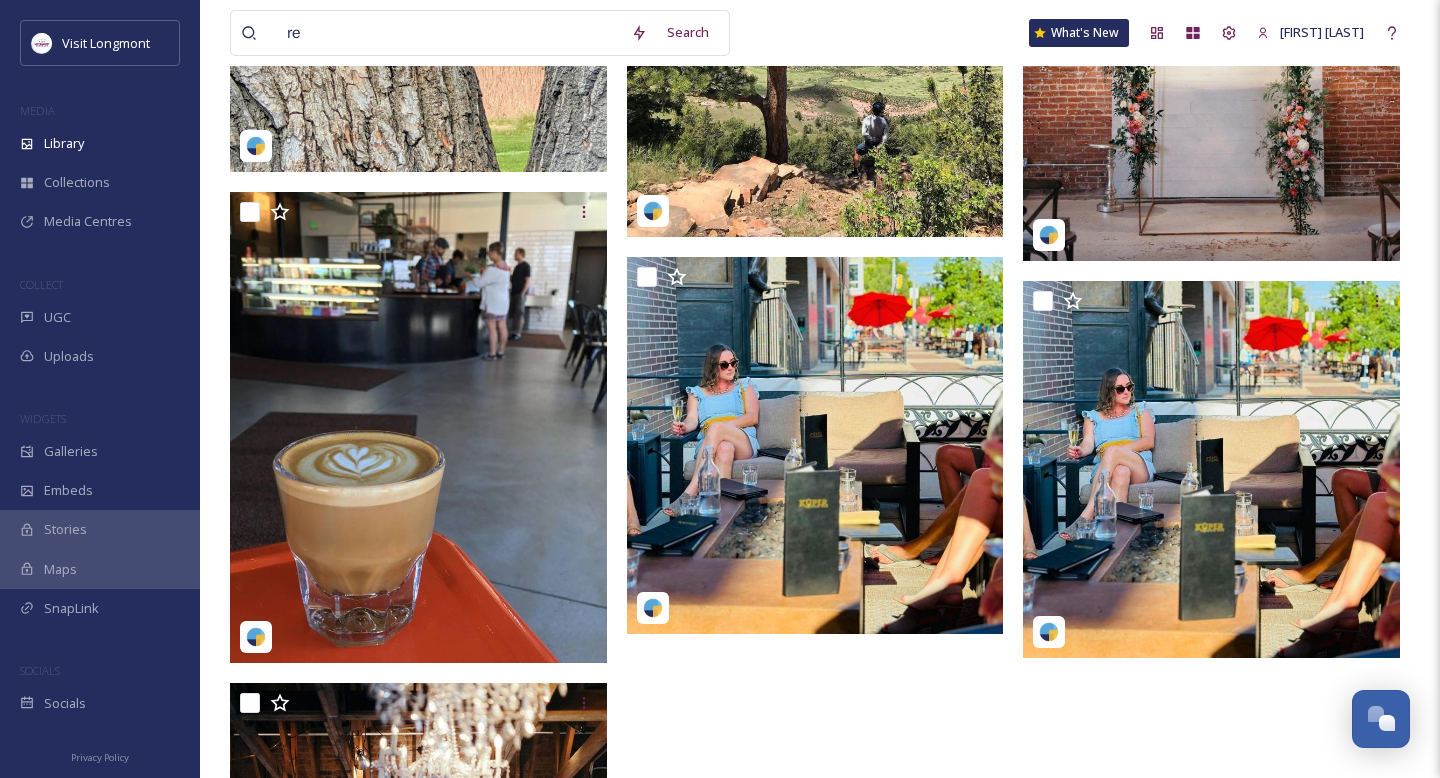 type on "r" 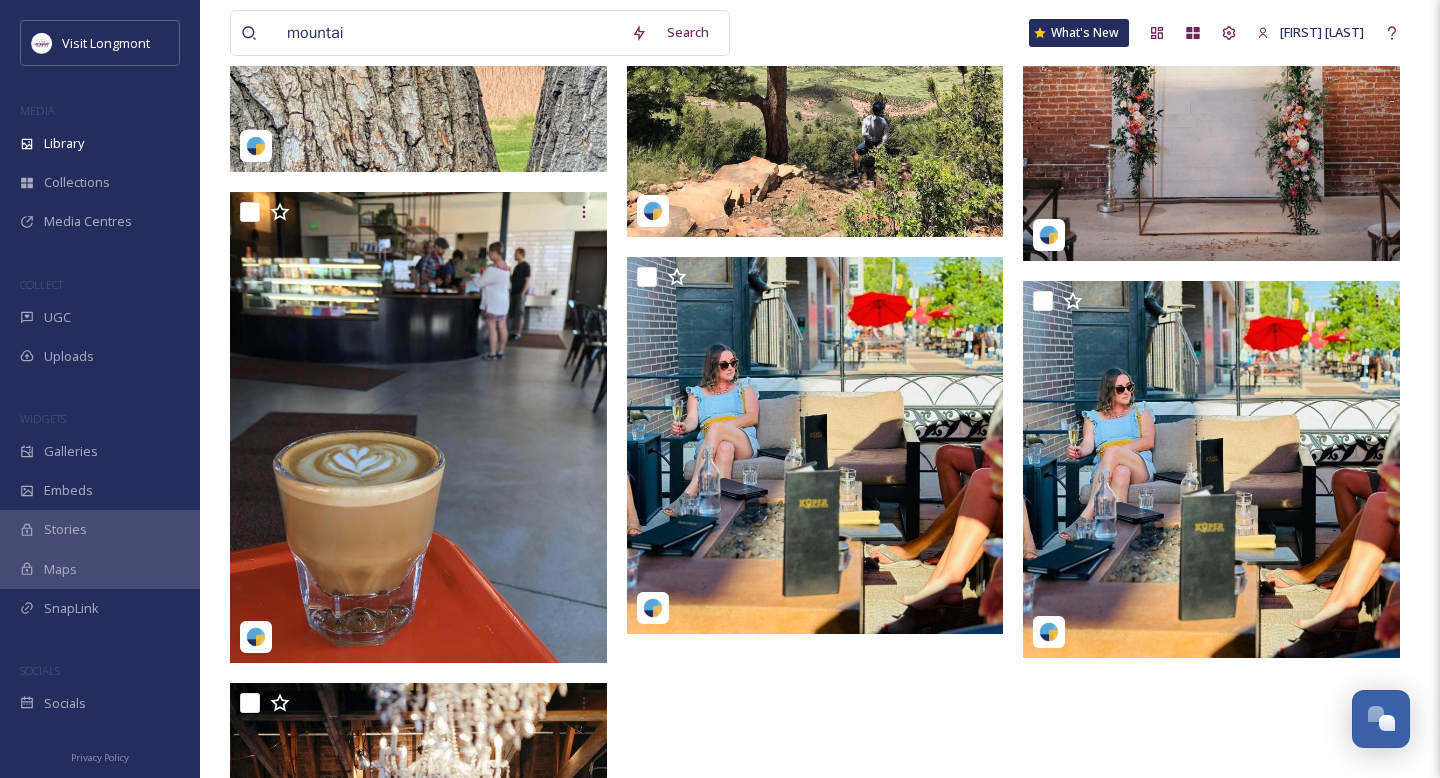 type on "mountain" 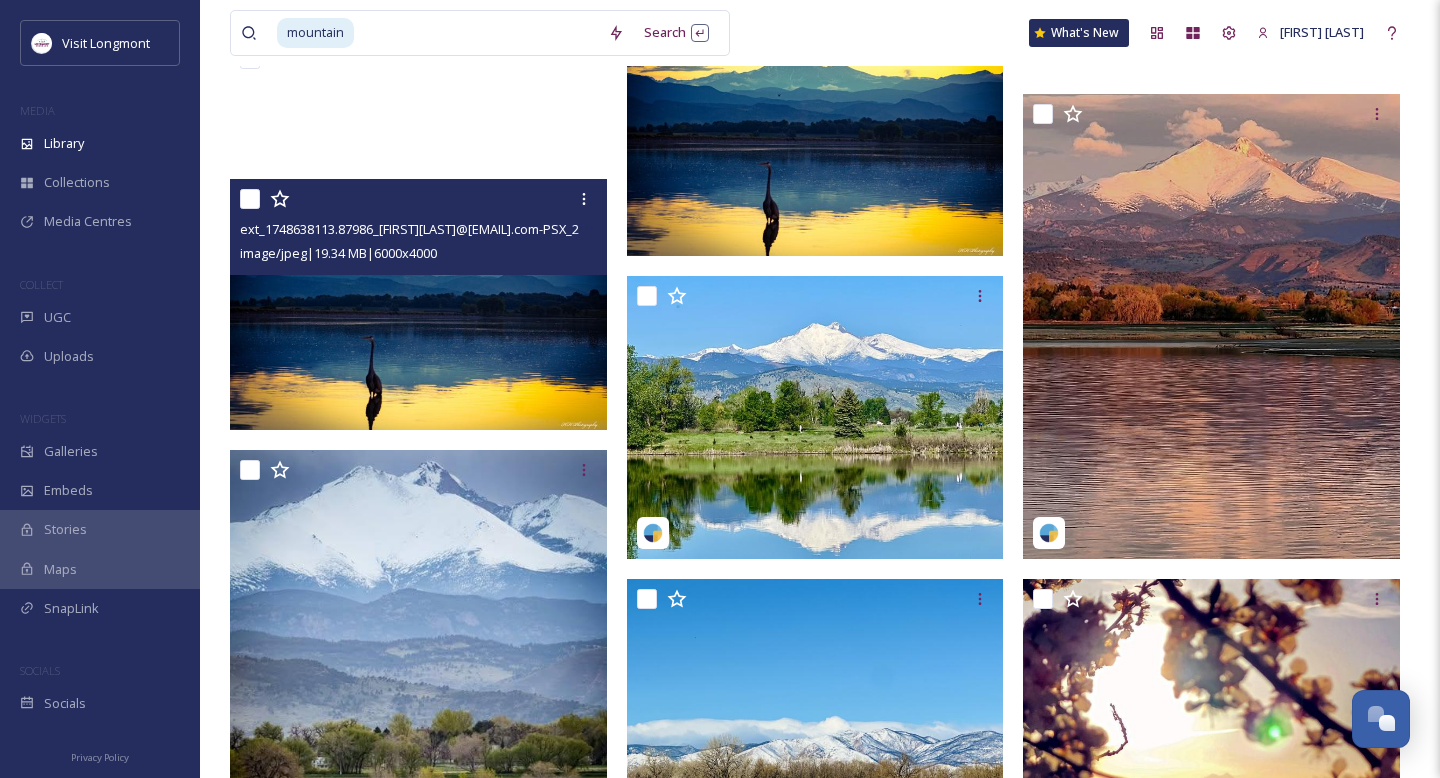scroll, scrollTop: 1228, scrollLeft: 0, axis: vertical 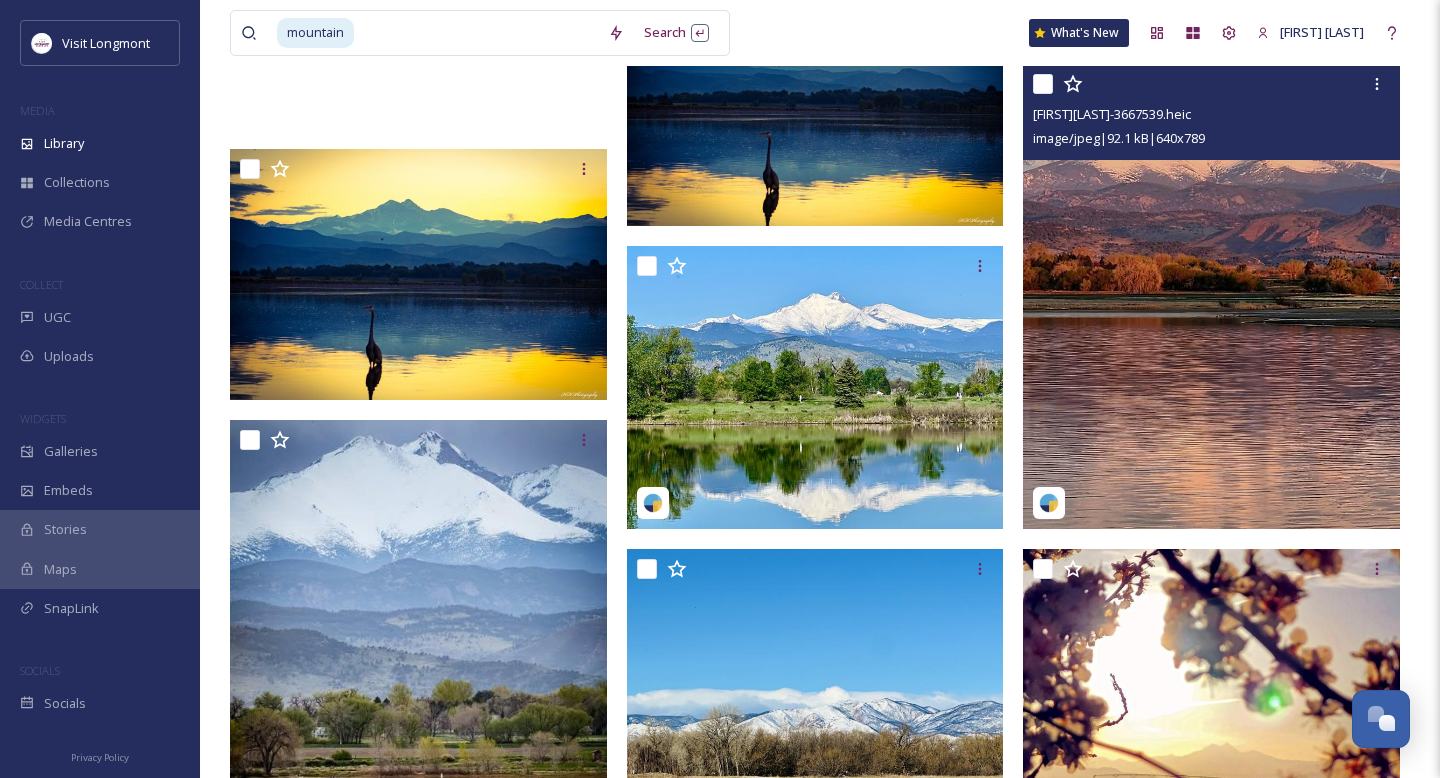click at bounding box center [1211, 296] 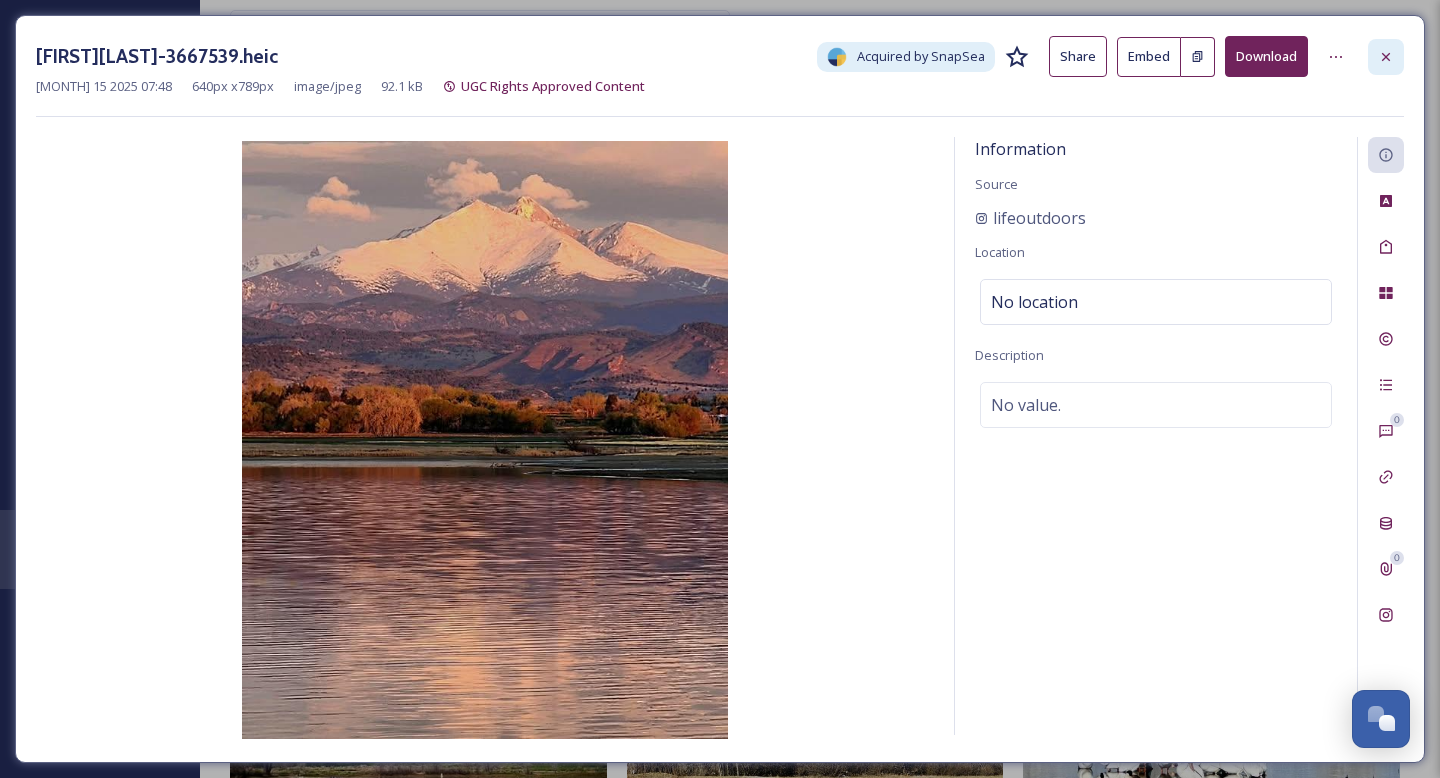 click 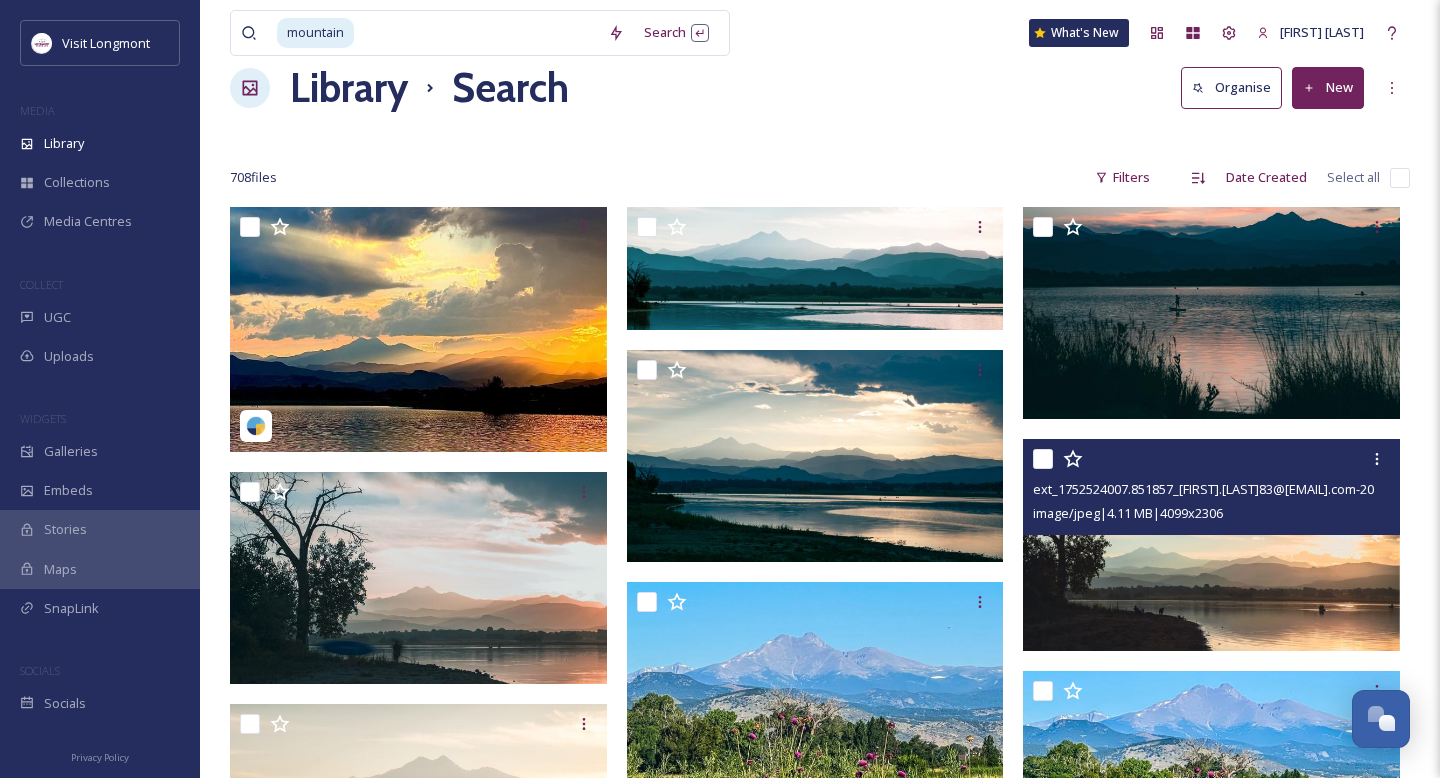 scroll, scrollTop: 0, scrollLeft: 0, axis: both 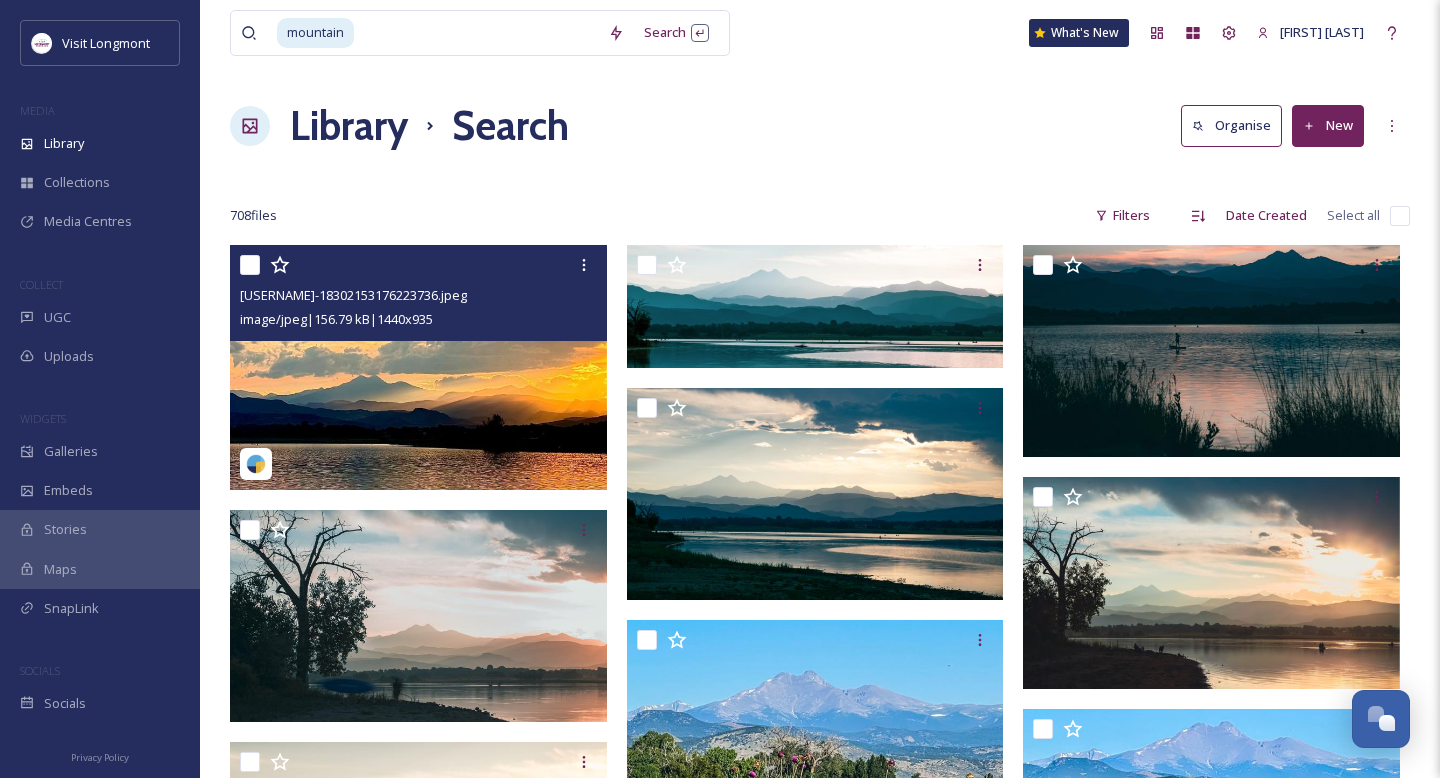 click at bounding box center (418, 367) 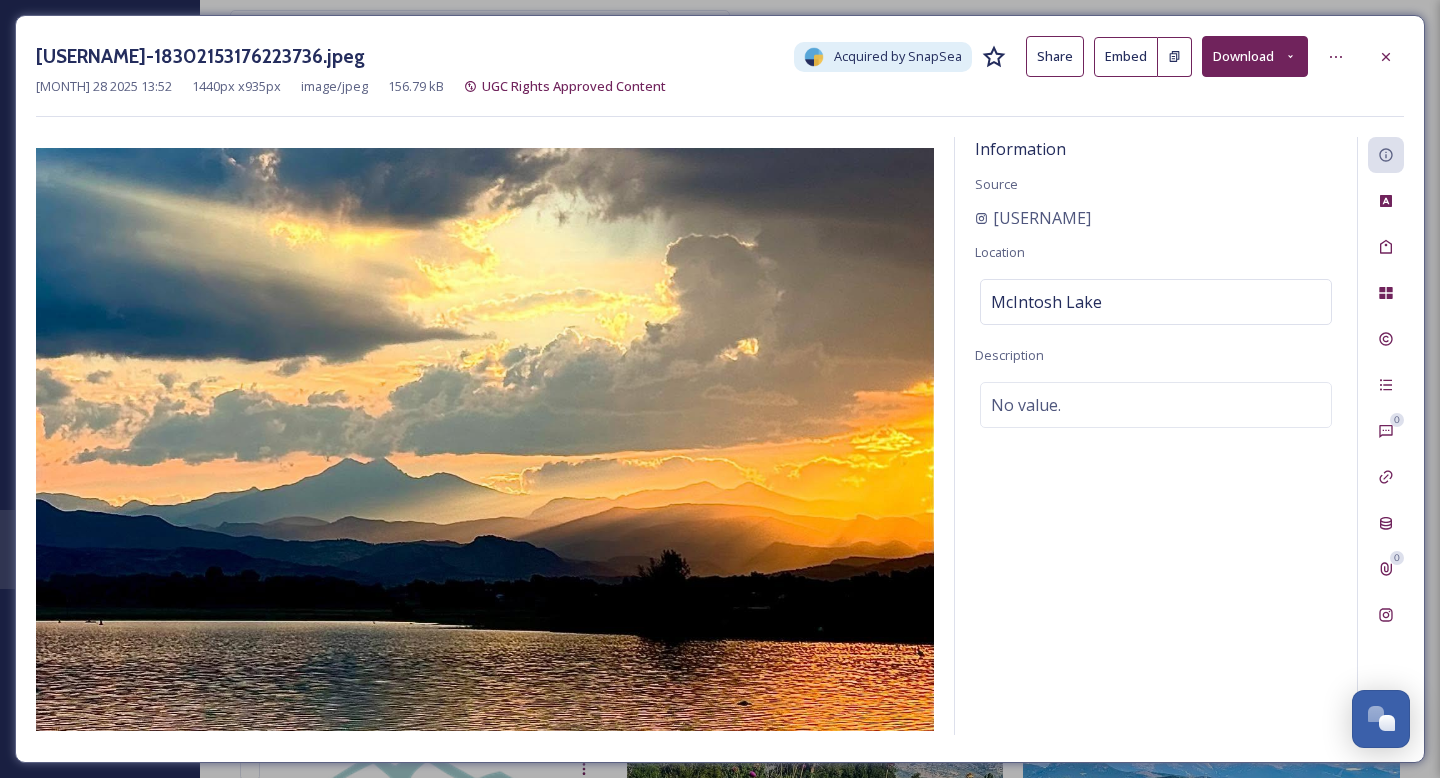 click on "Download" at bounding box center (1255, 56) 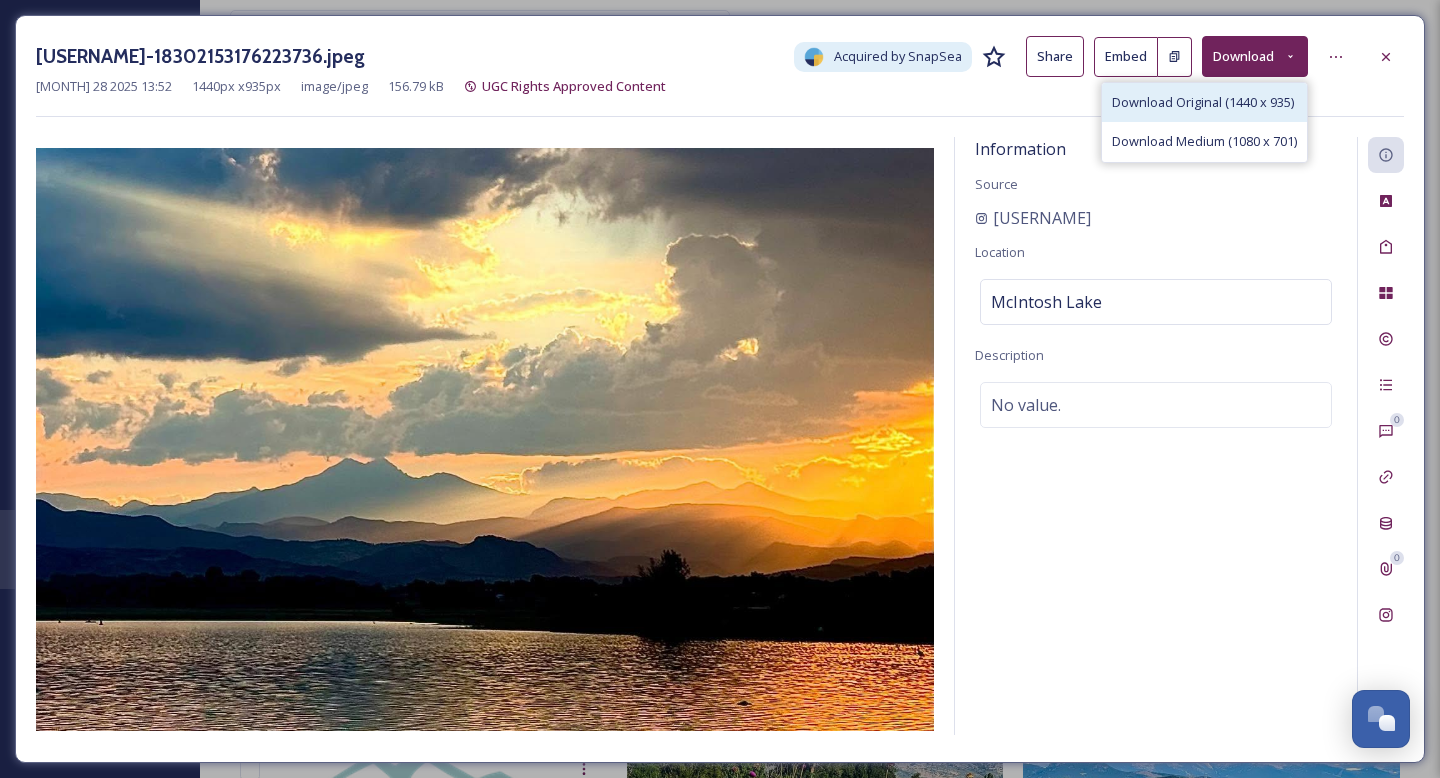 click on "Download Original (1440 x 935)" at bounding box center (1204, 102) 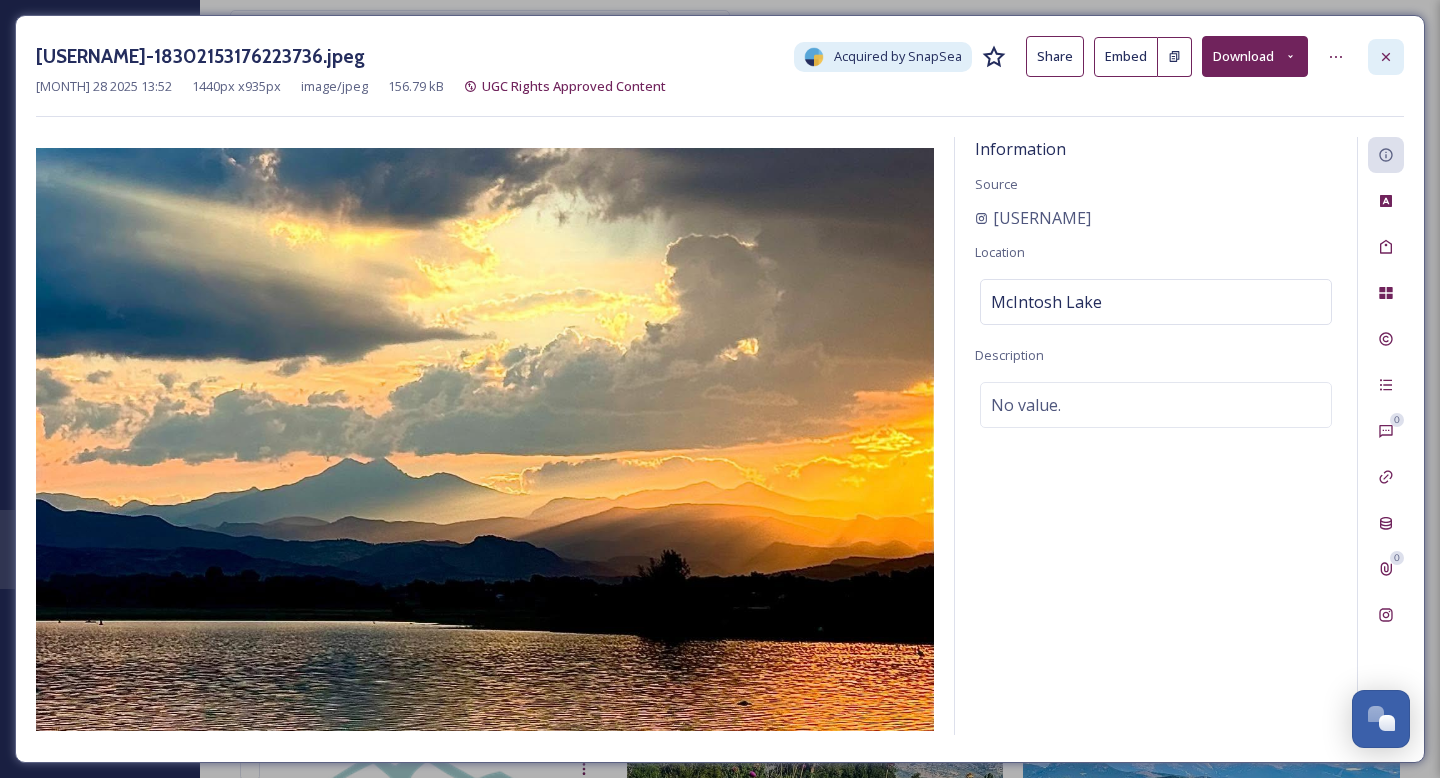 click at bounding box center (1386, 57) 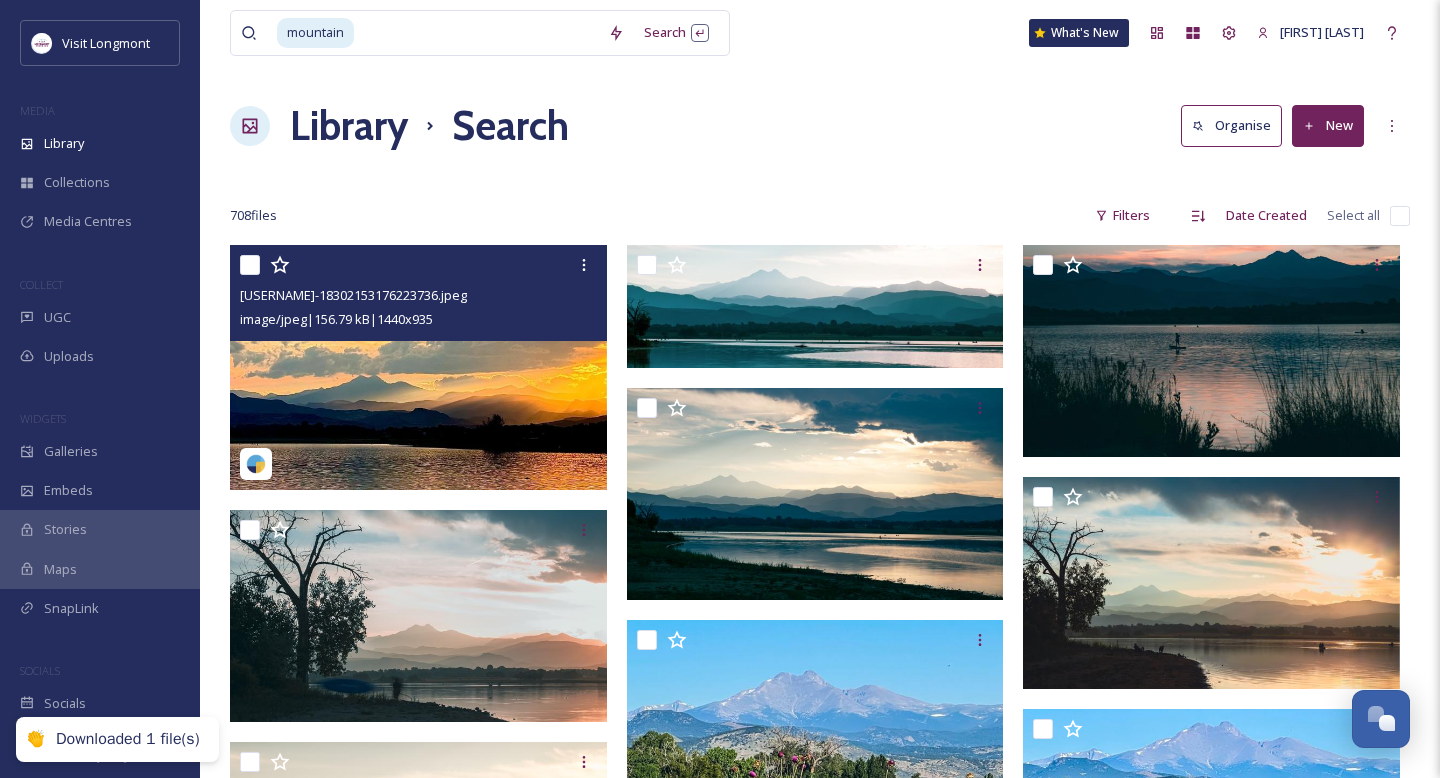 click at bounding box center (477, 33) 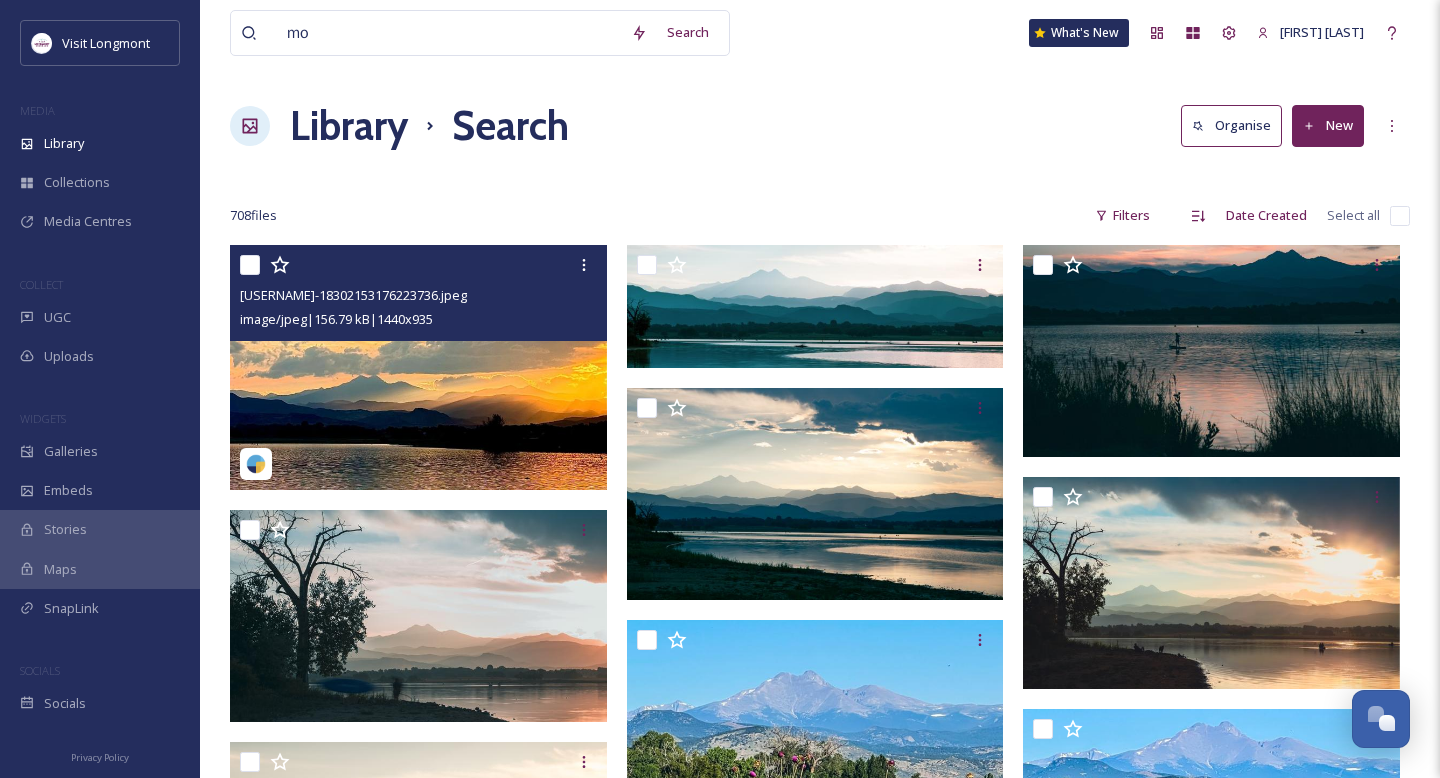 type on "m" 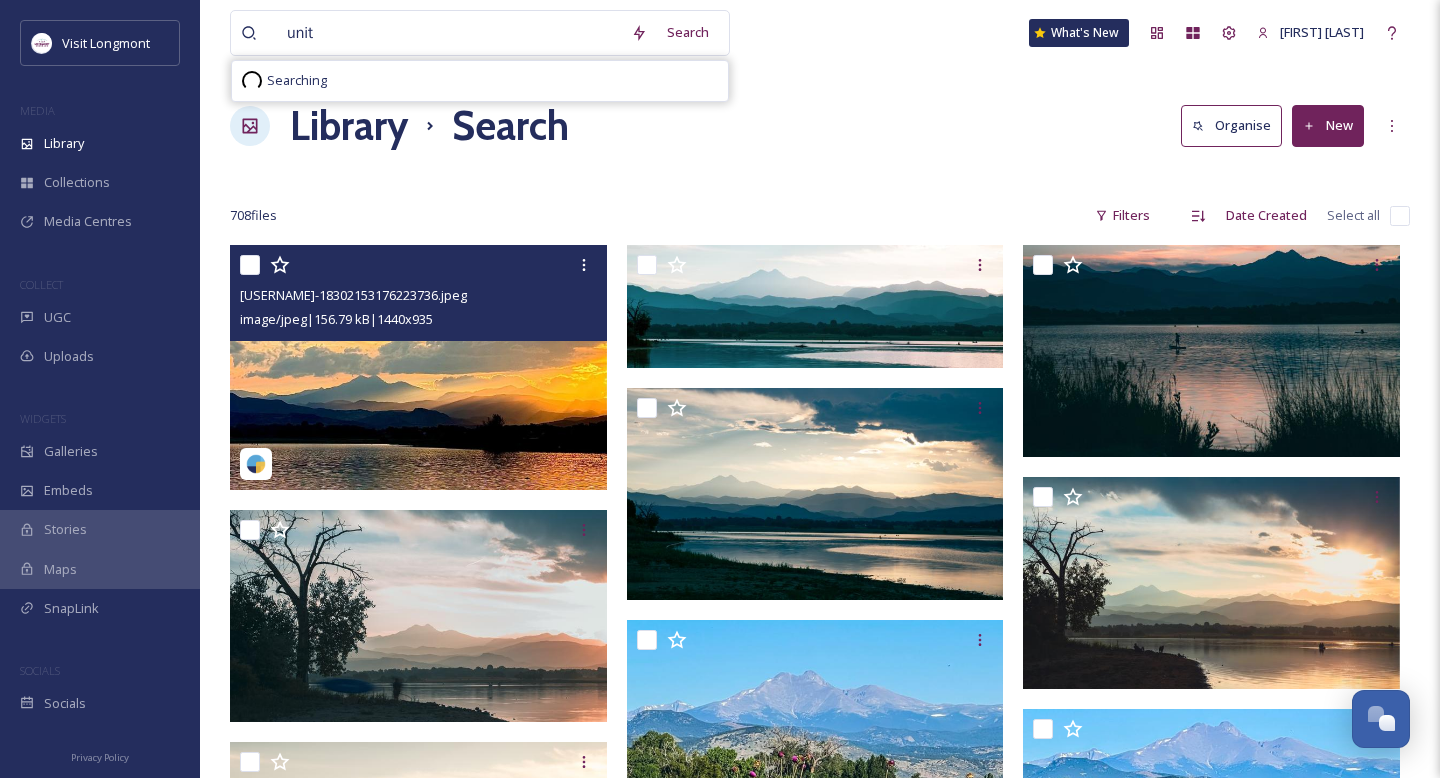 type on "unity" 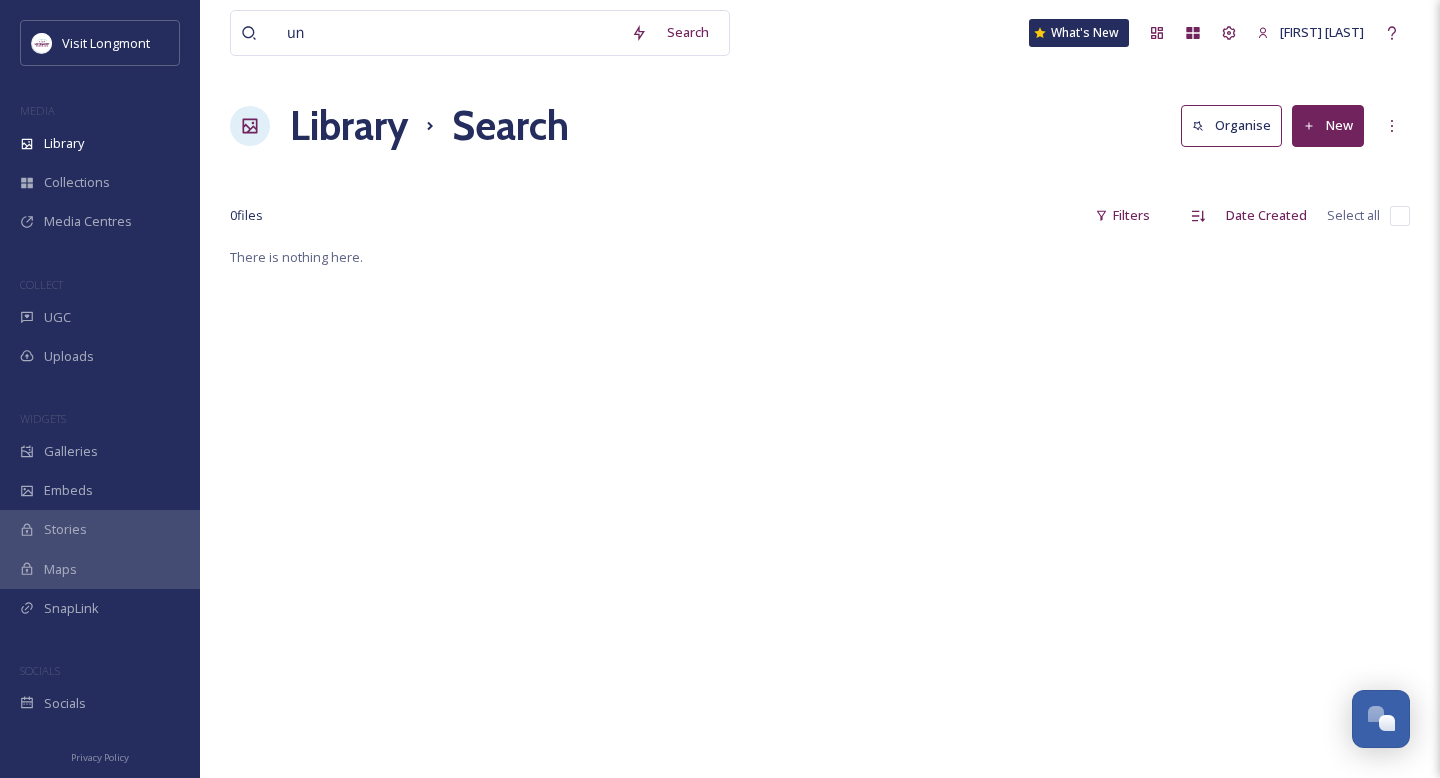 type on "u" 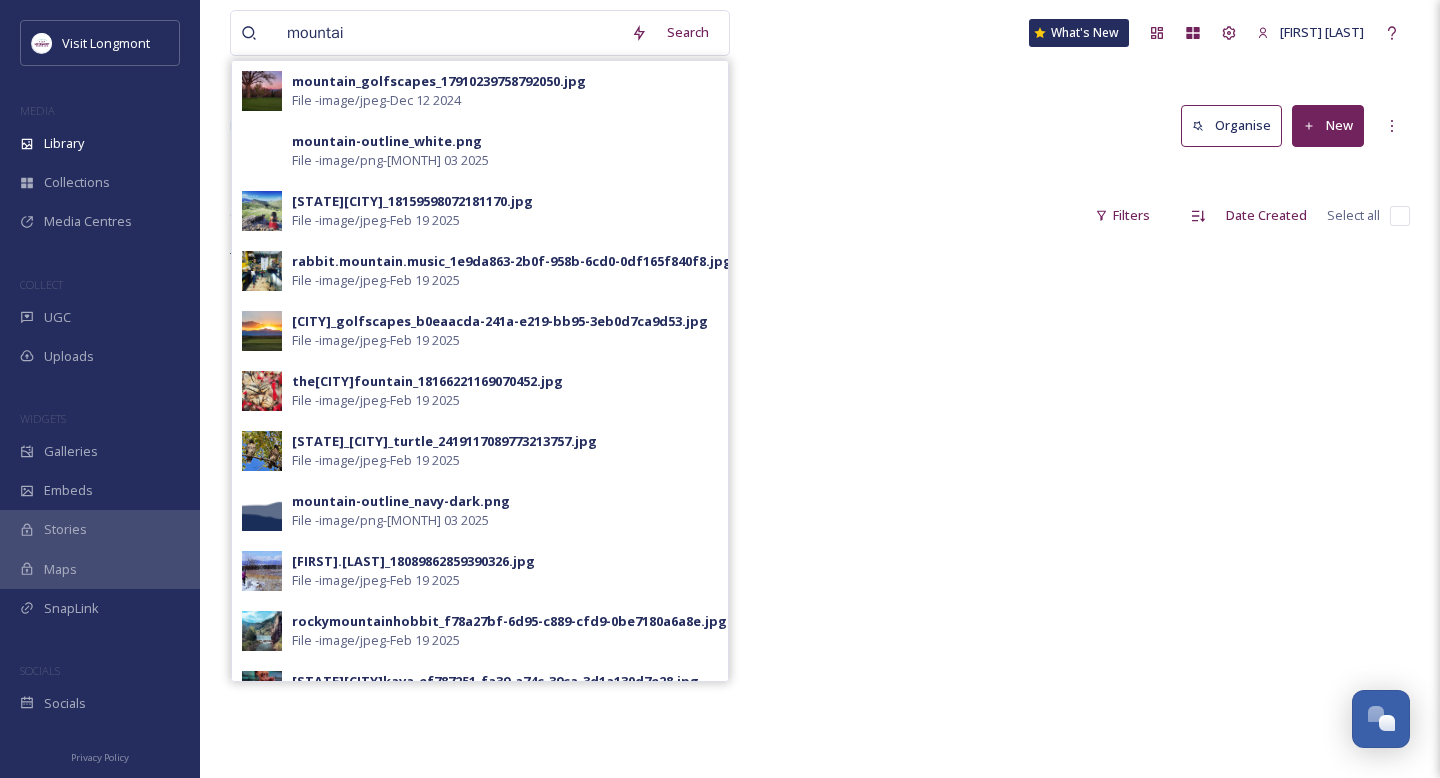 type on "mountain" 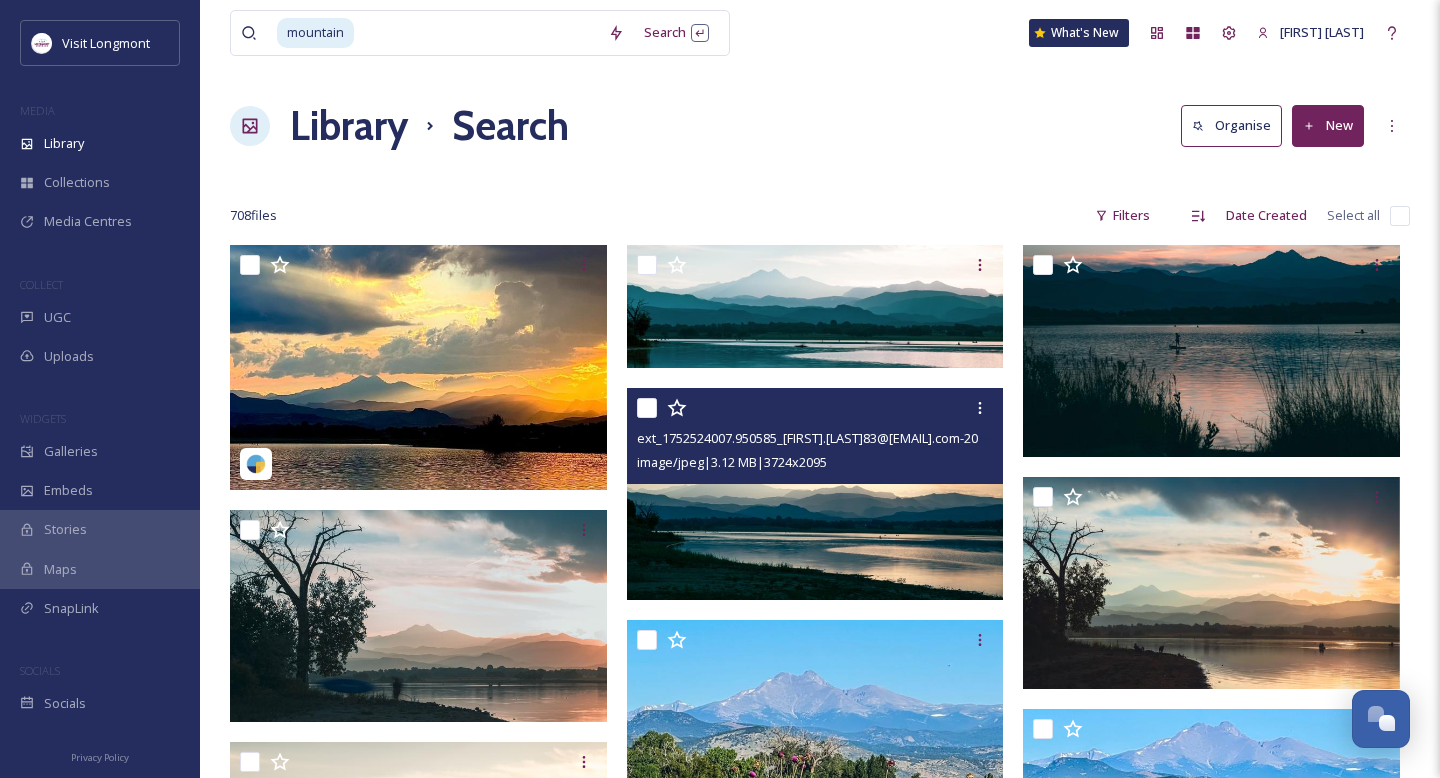 click at bounding box center (815, 494) 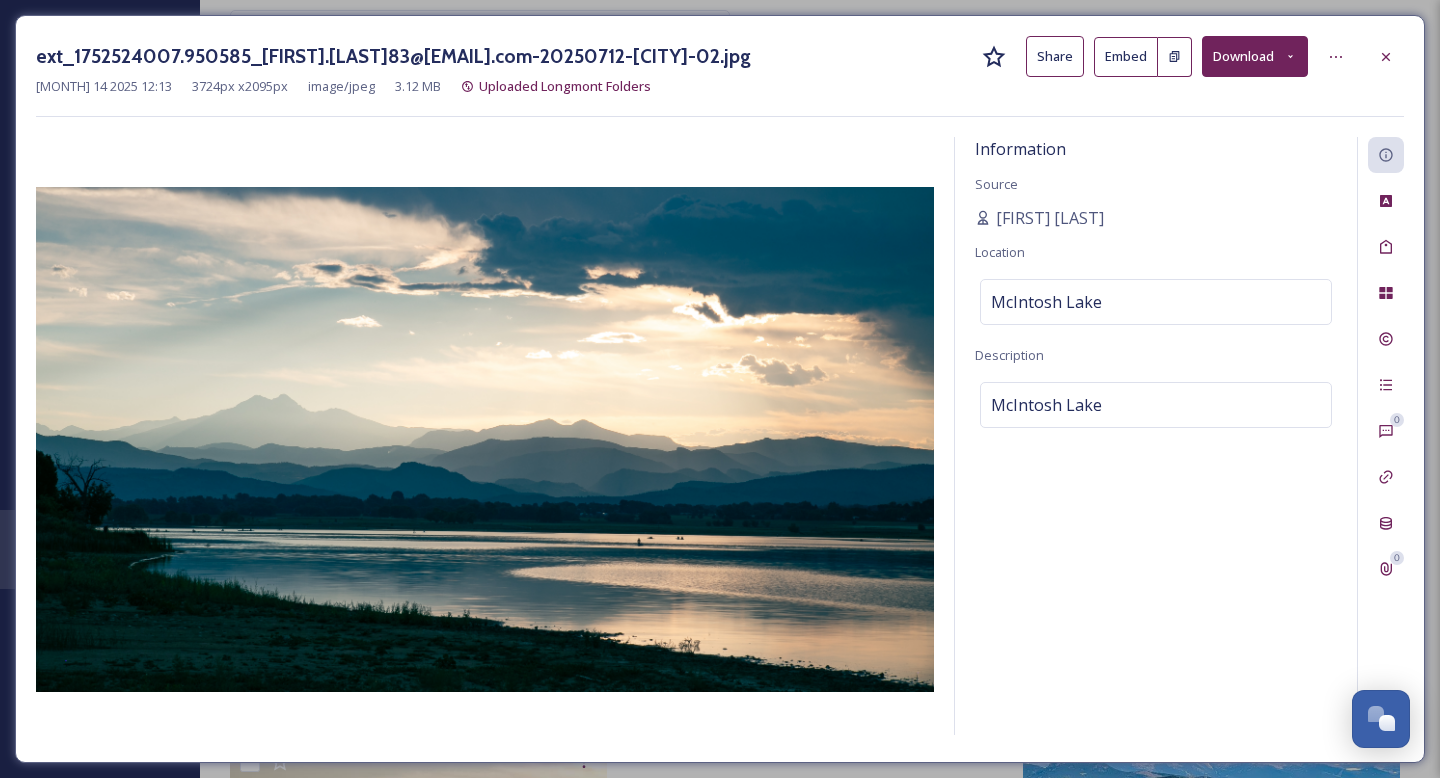 click on "Download" at bounding box center (1255, 56) 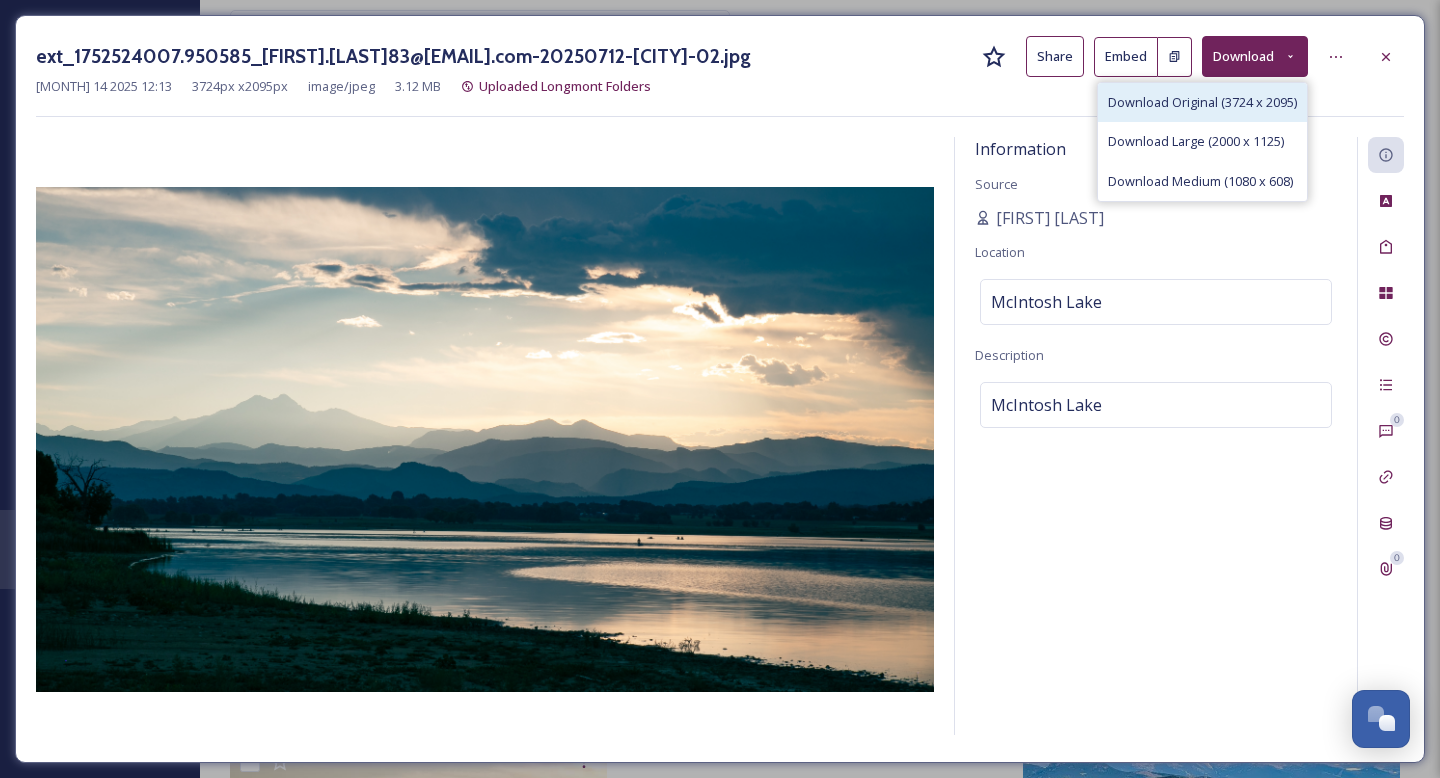 click on "Download Original (3724 x 2095)" at bounding box center (1202, 102) 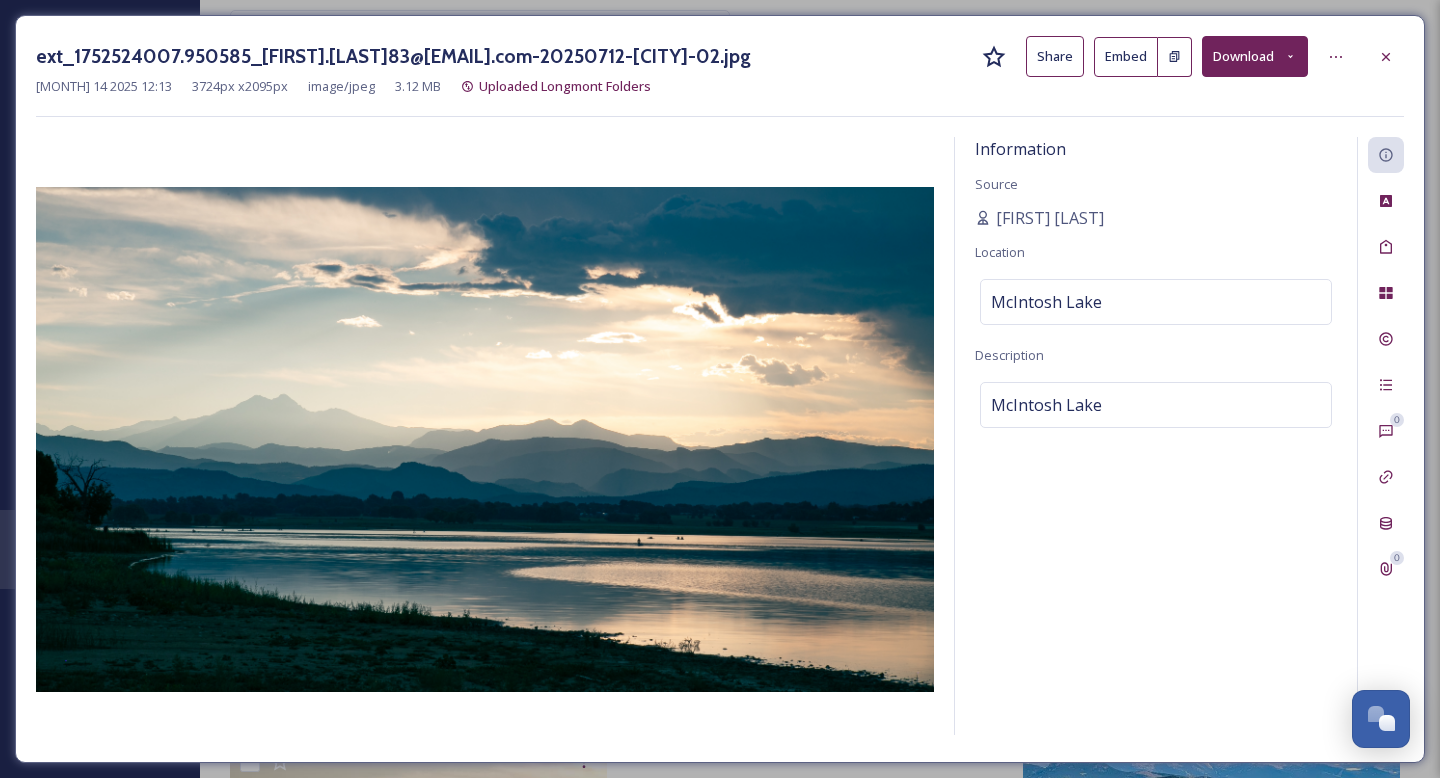 click on "Download" at bounding box center [1255, 56] 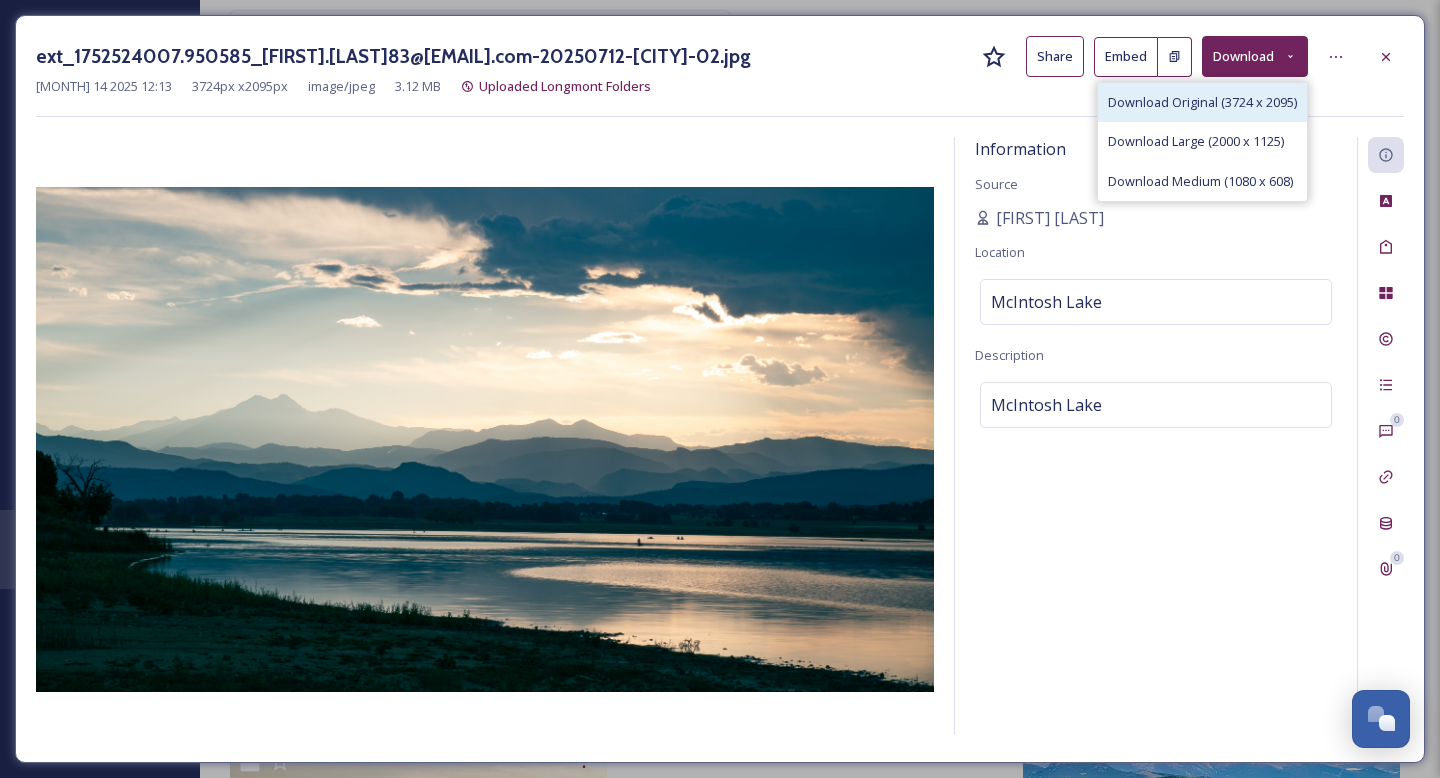 click on "Download Original (3724 x 2095)" at bounding box center (1202, 102) 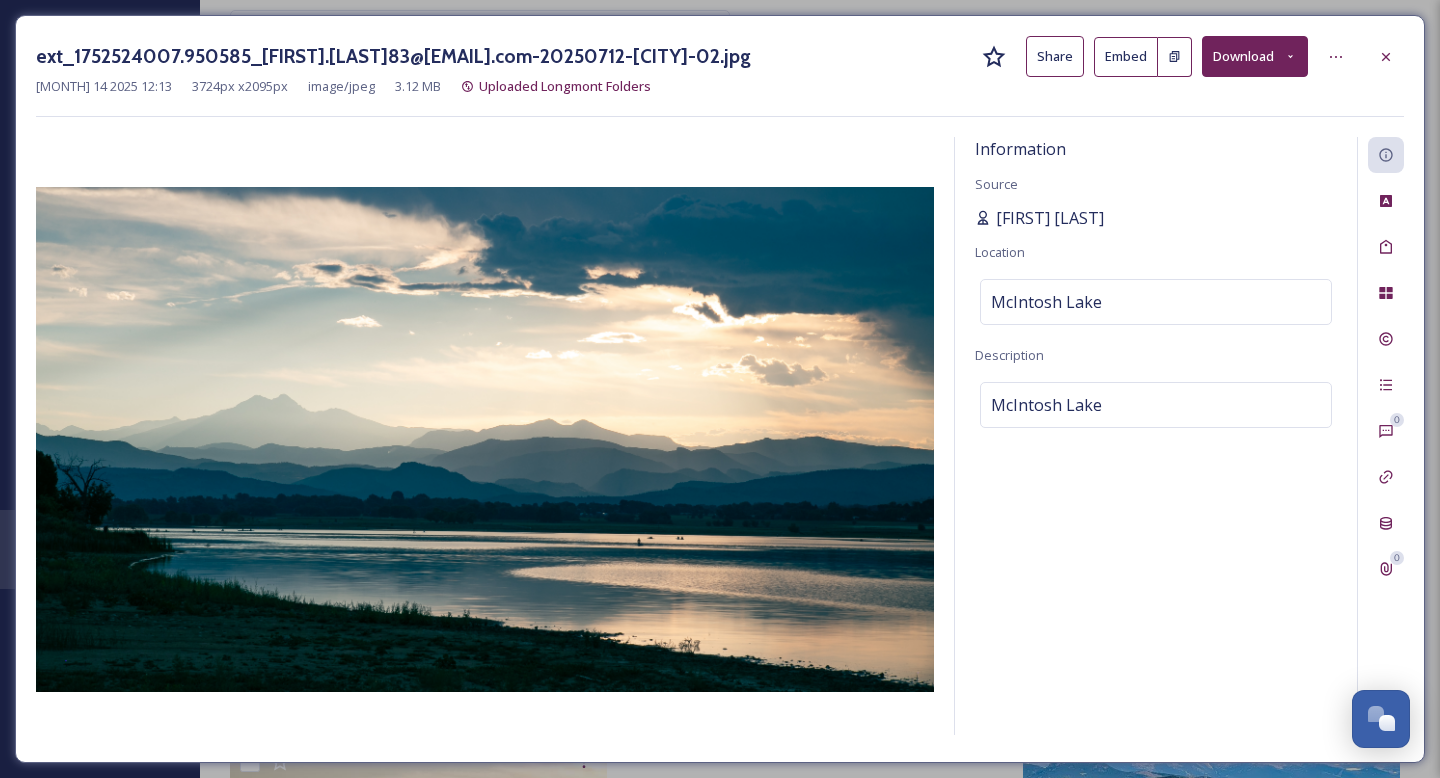 click on "[FIRST] [LAST]" at bounding box center (1050, 218) 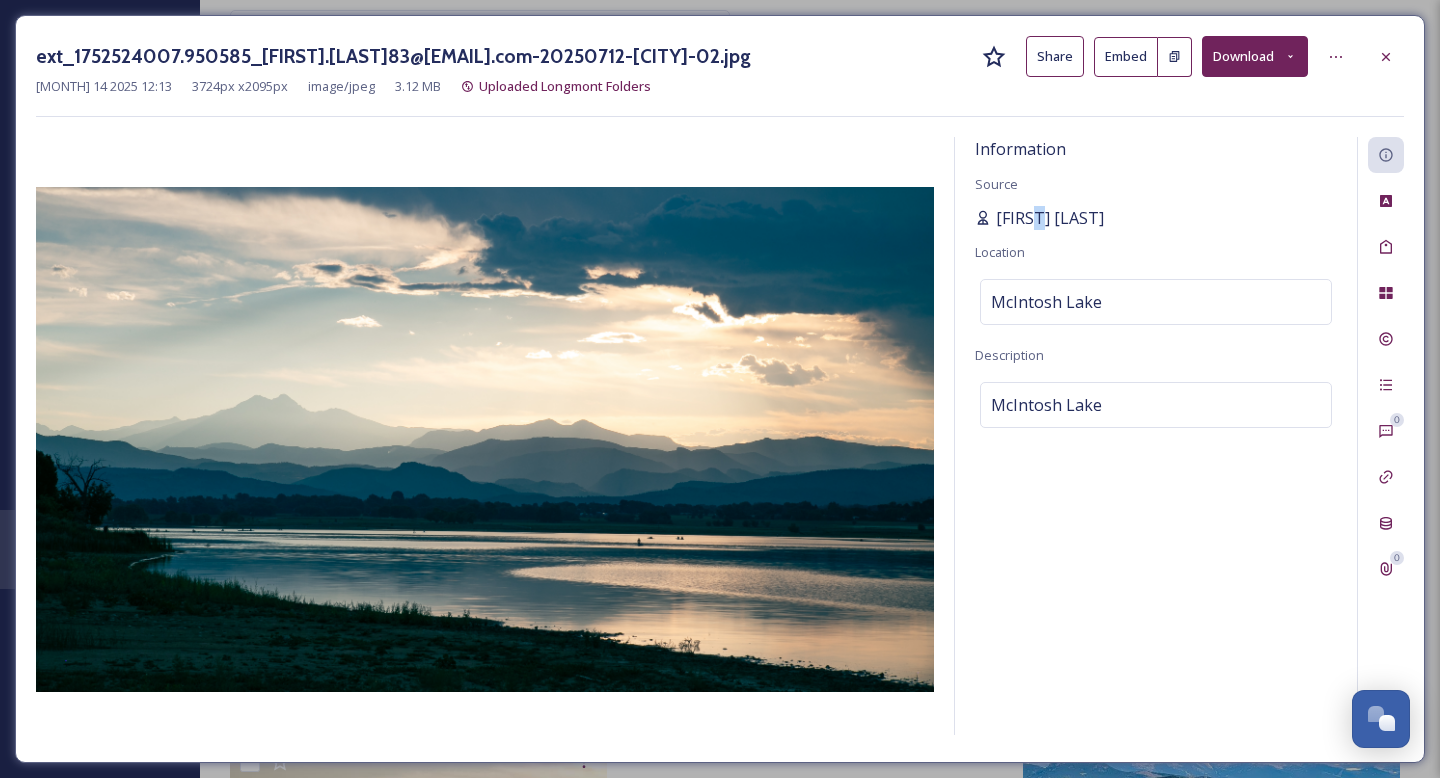click on "[FIRST] [LAST]" at bounding box center [1050, 218] 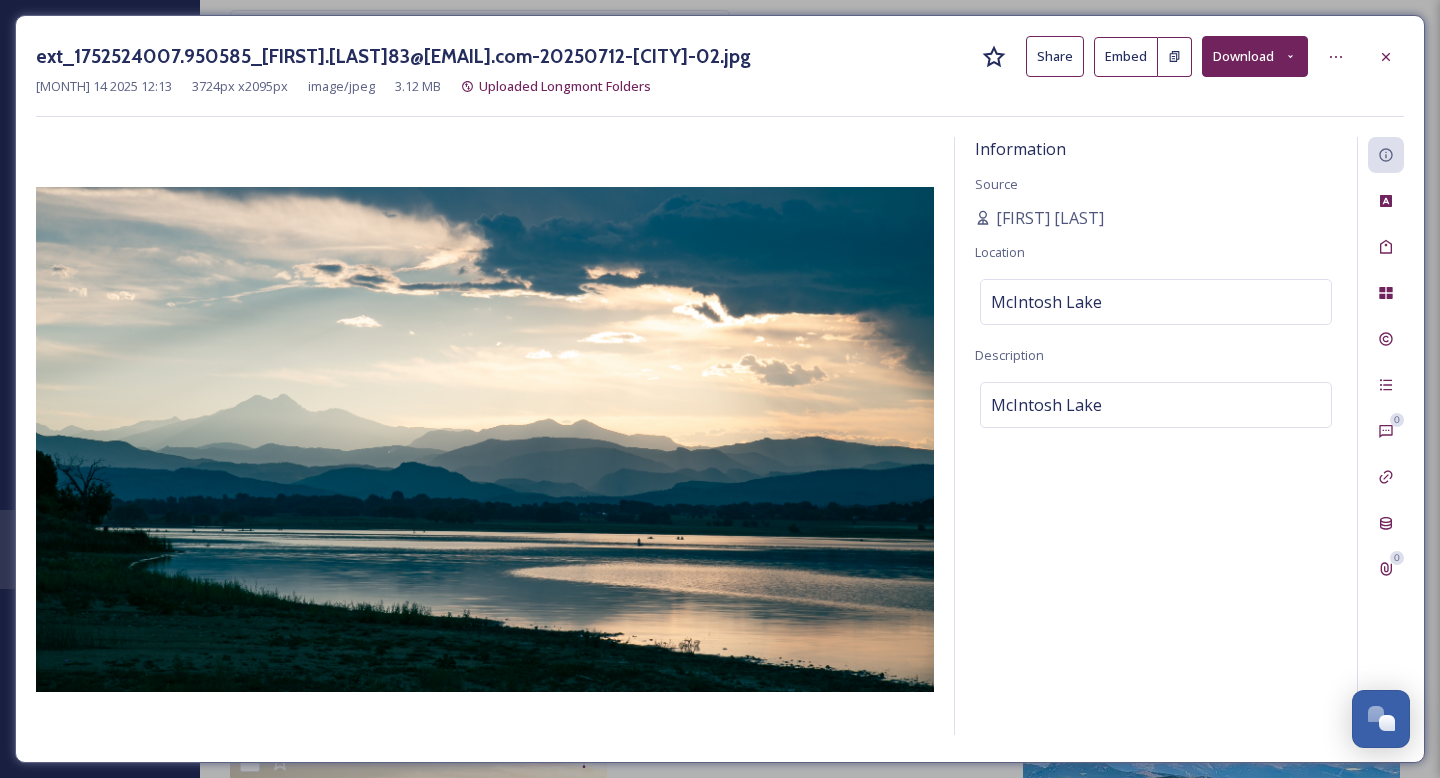 click on "Information Source [FIRST] [LAST] Location [CITY] Lake Description [CITY] Lake" at bounding box center (1156, 436) 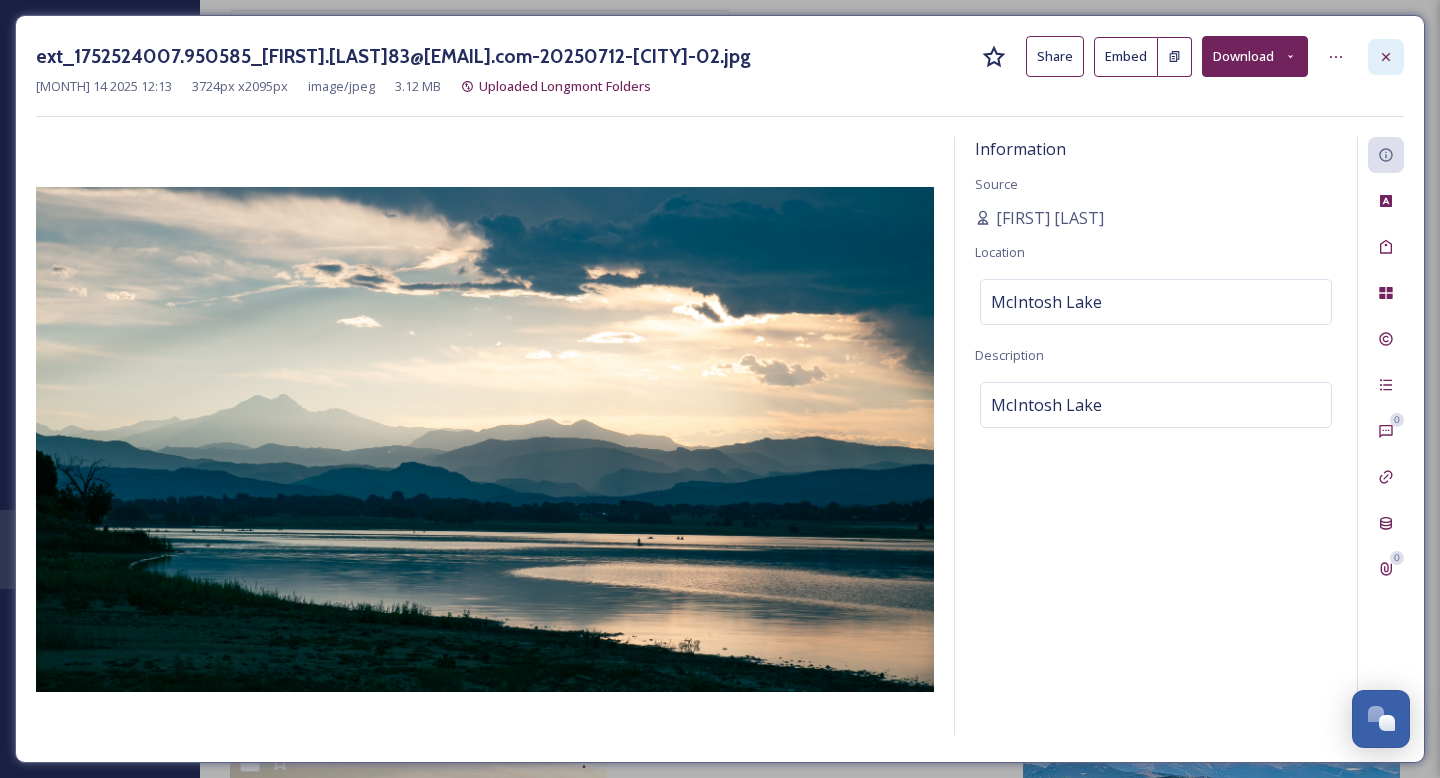 click 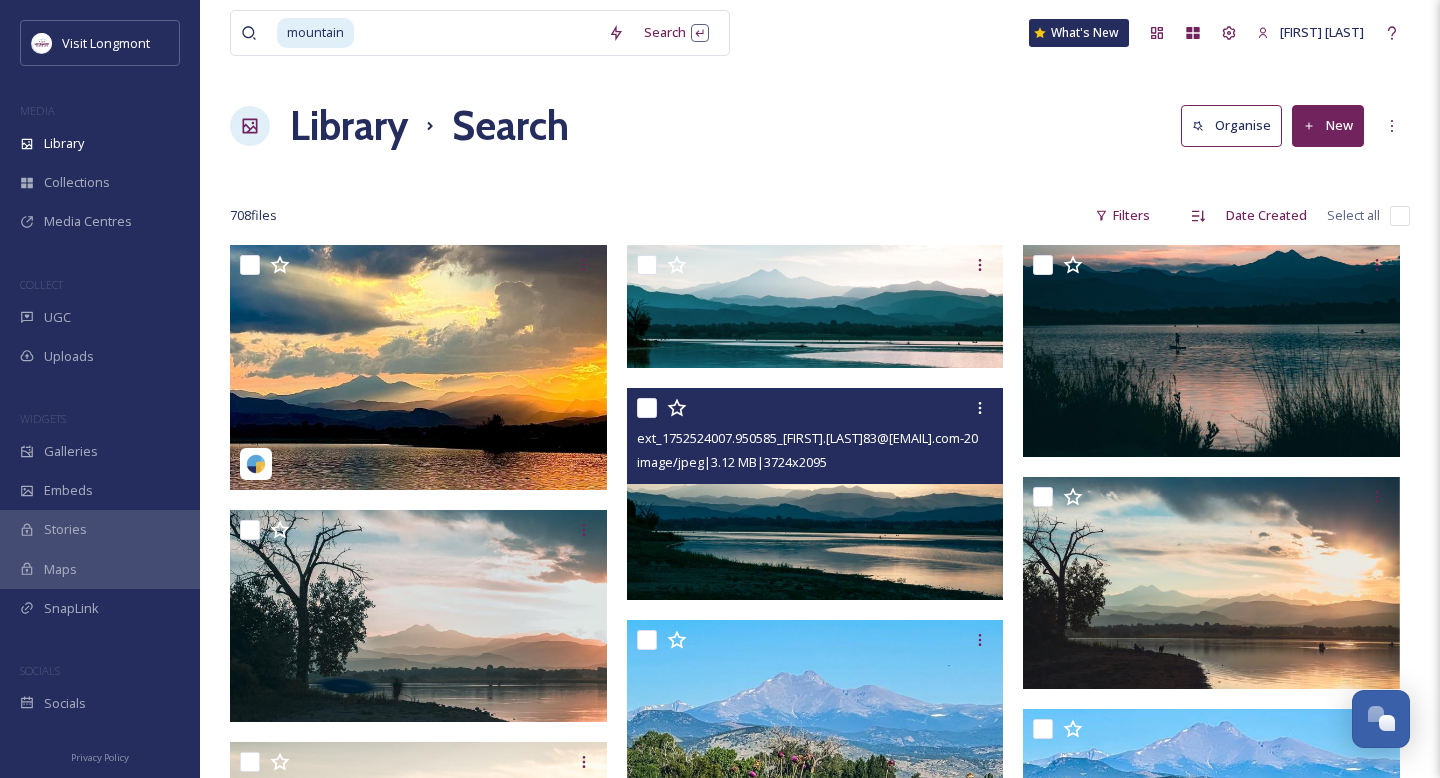 click at bounding box center [477, 33] 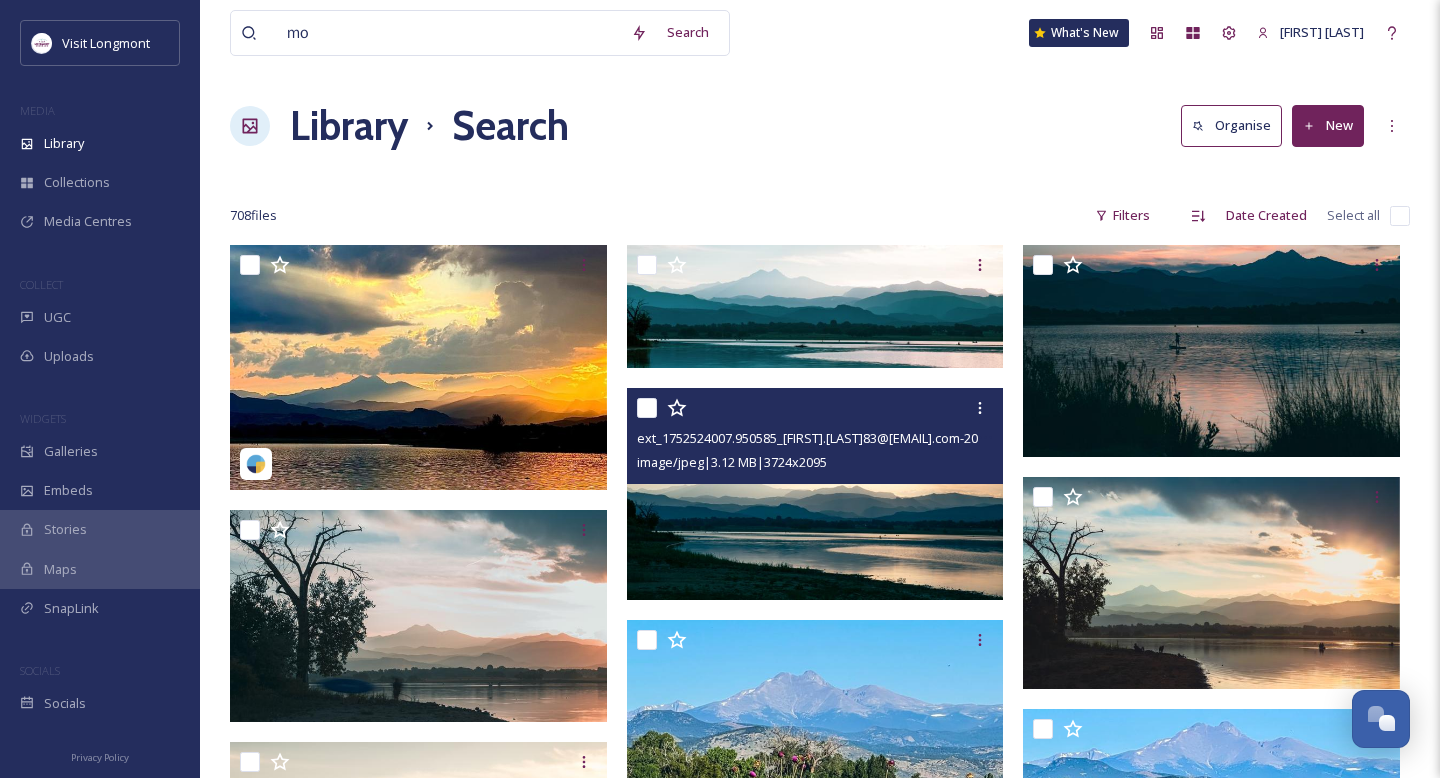 type on "m" 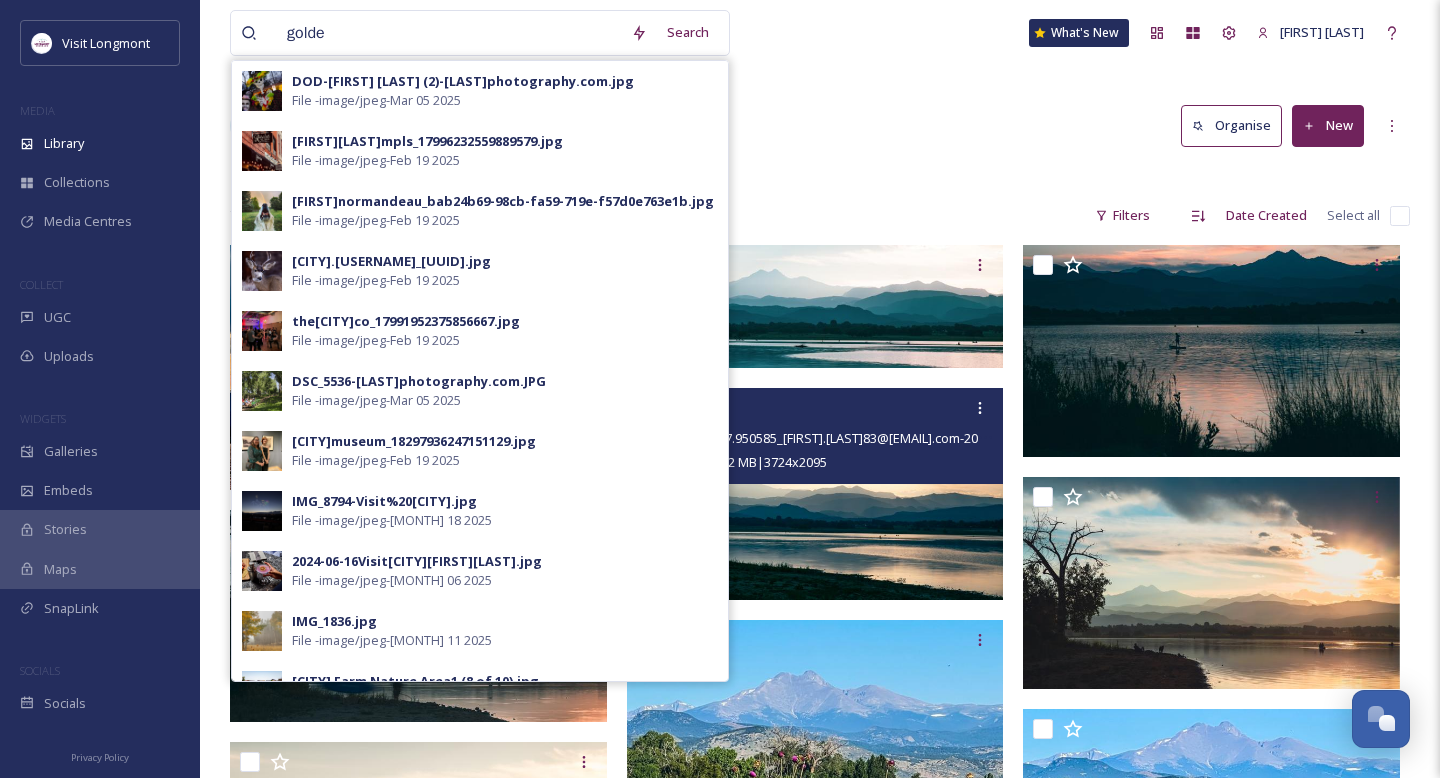 type on "golden" 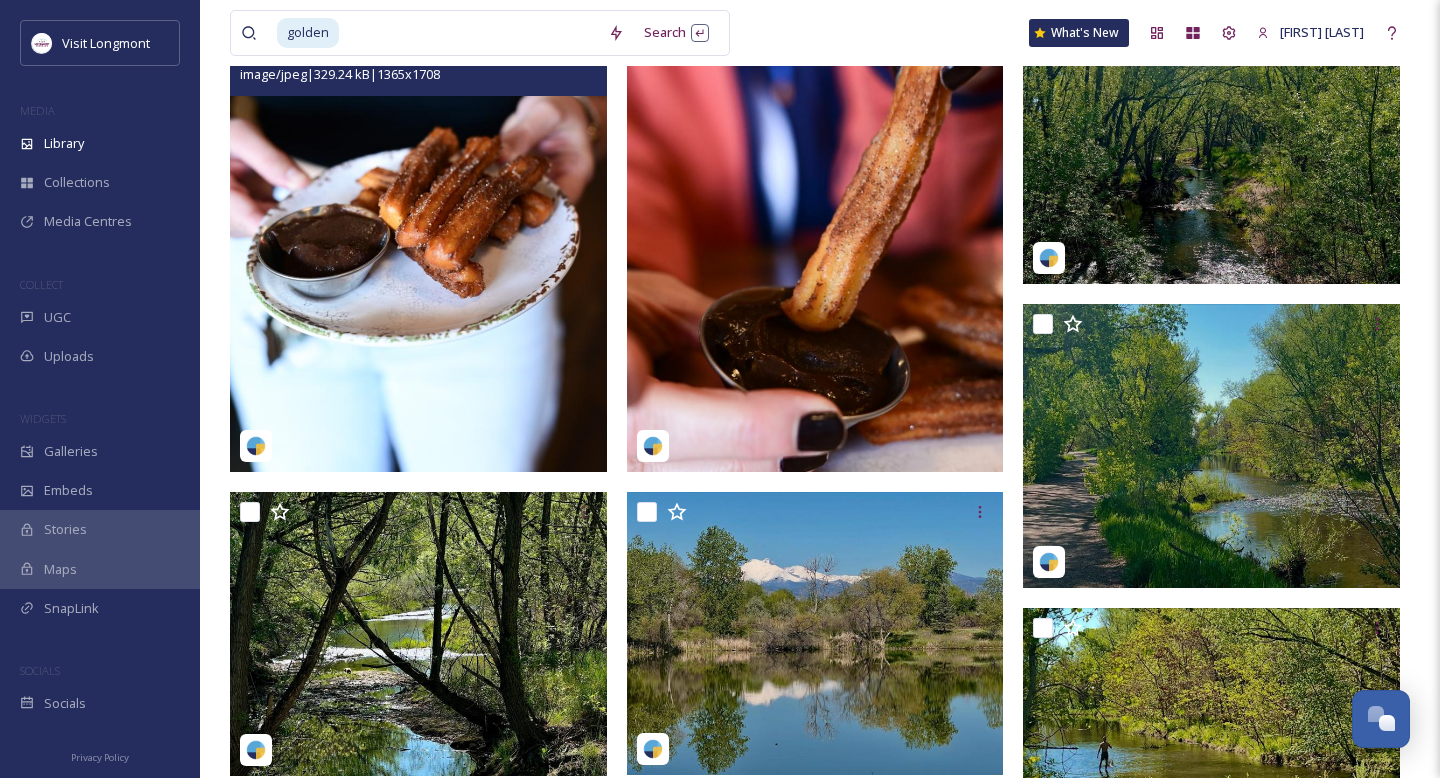 scroll, scrollTop: 346, scrollLeft: 0, axis: vertical 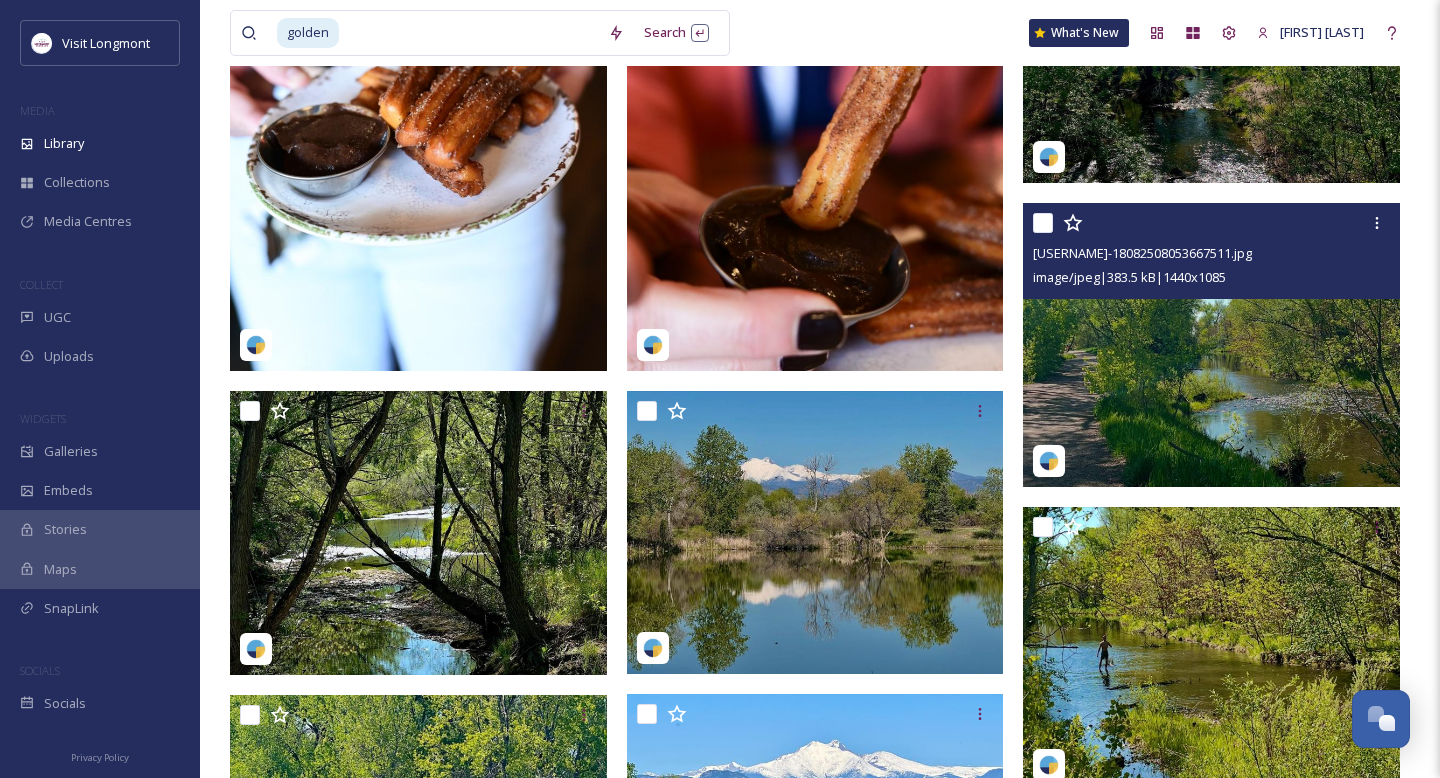 type 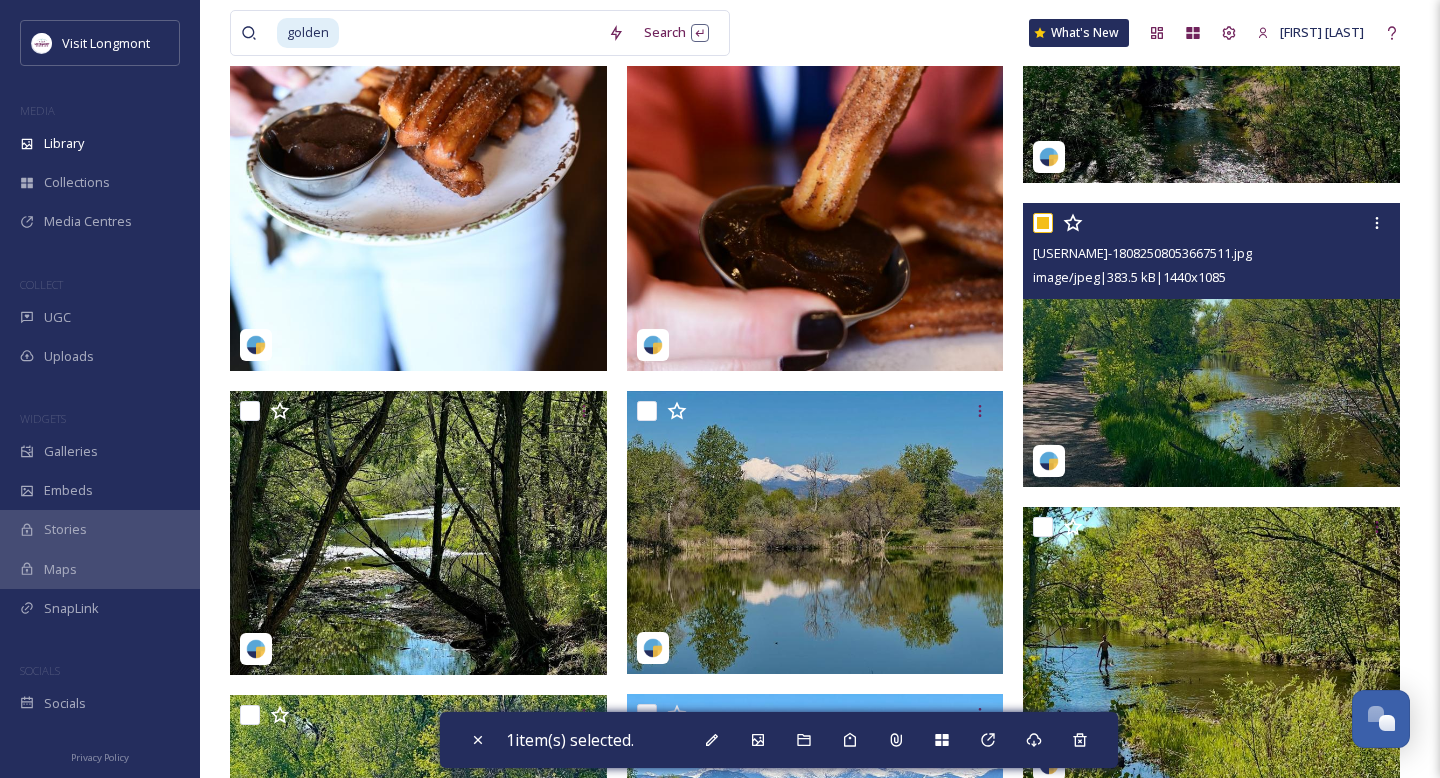 click at bounding box center [1211, 345] 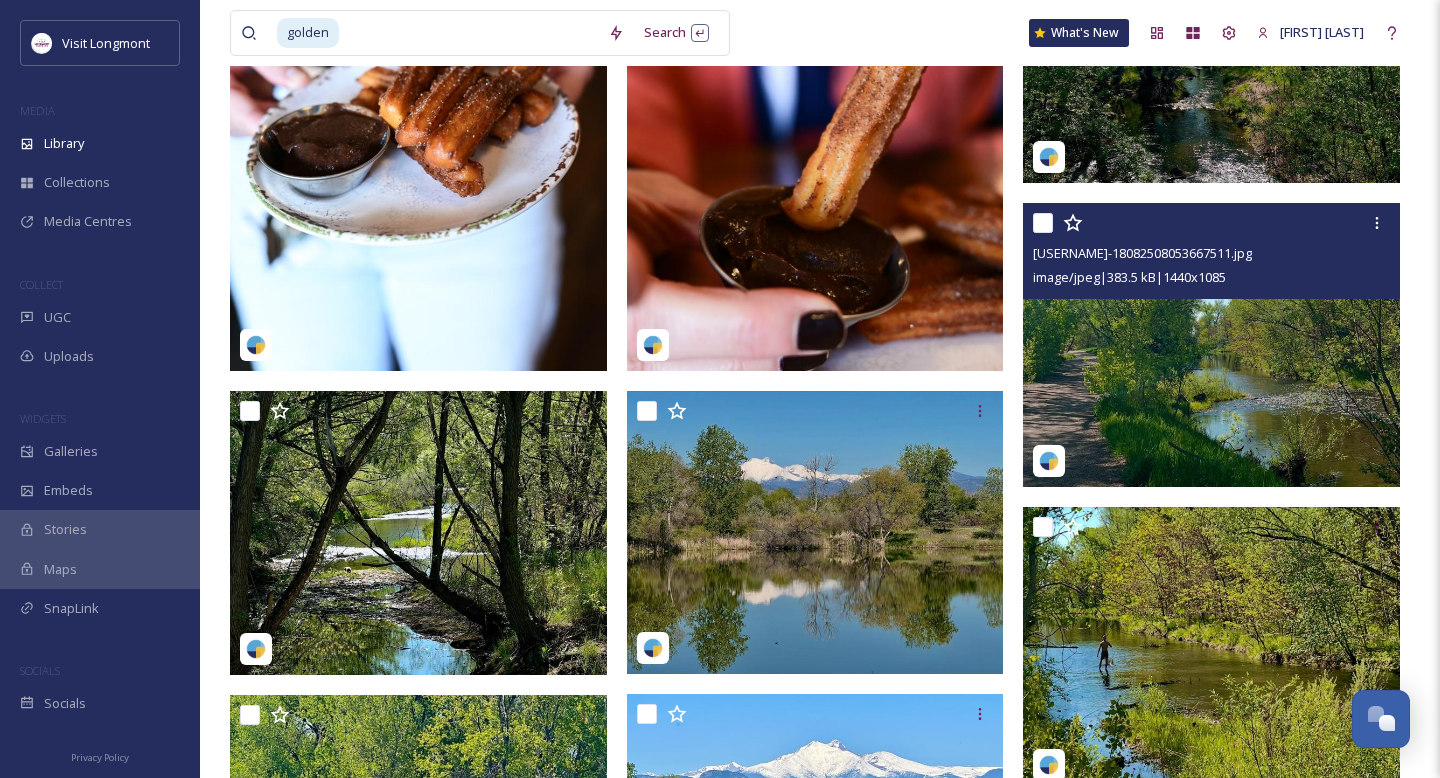 click at bounding box center [1211, 345] 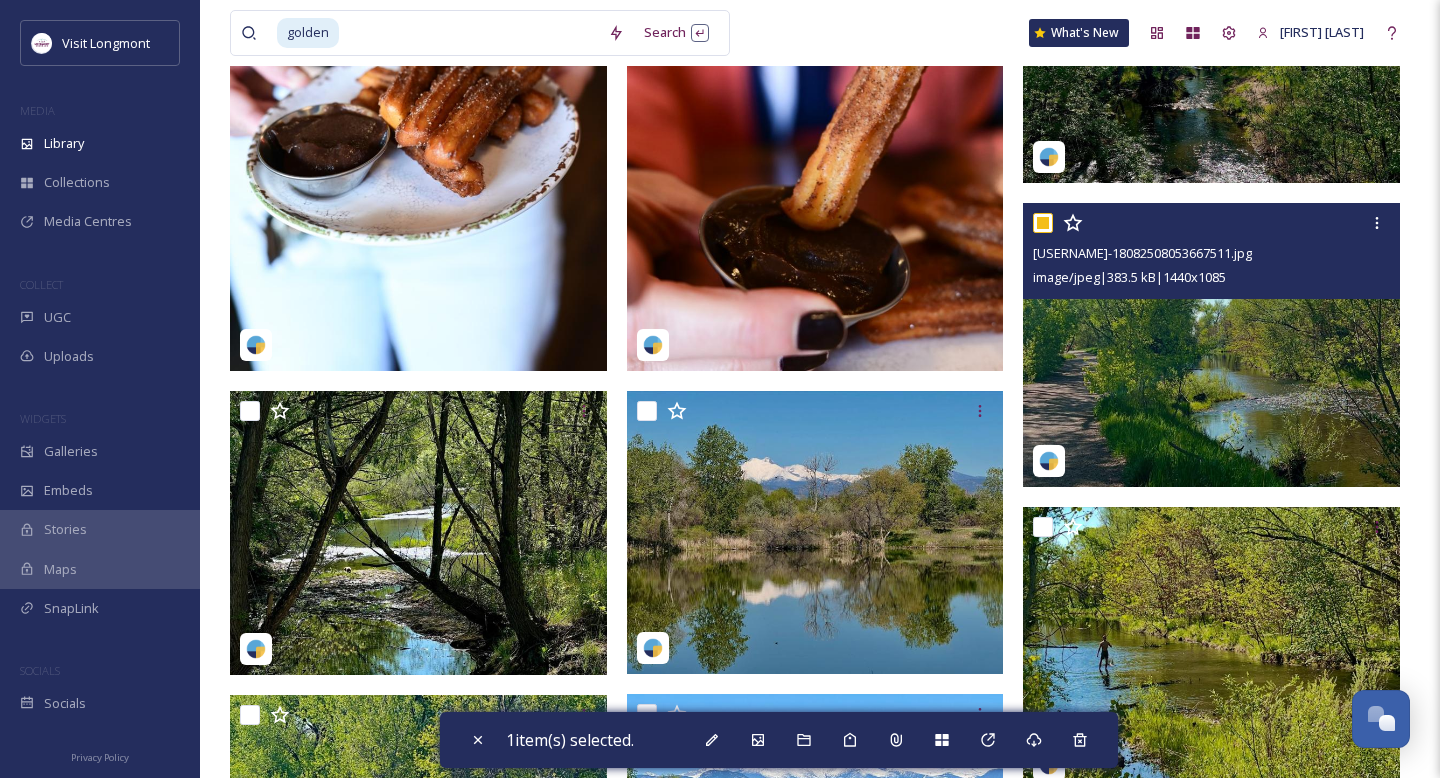 click at bounding box center [1211, 345] 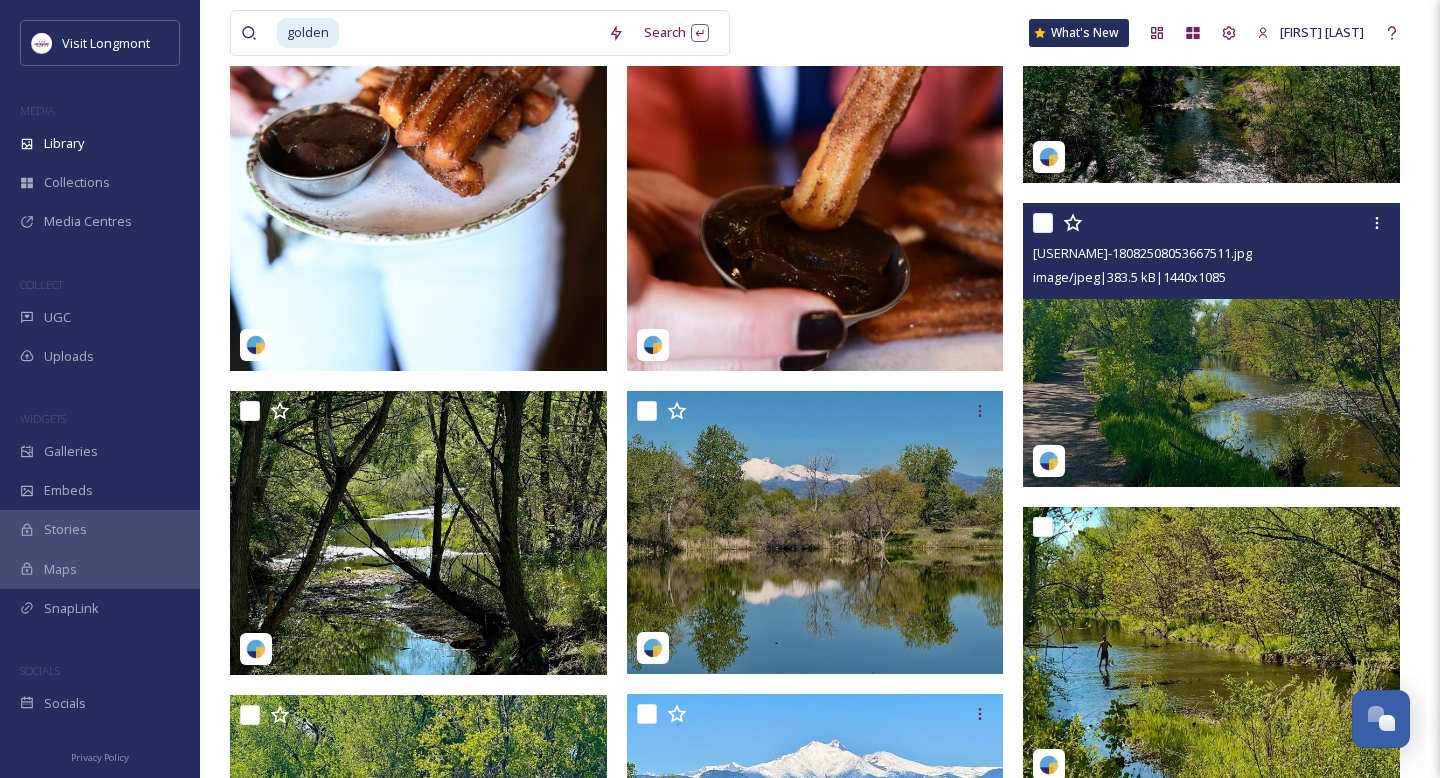 click at bounding box center (1211, 345) 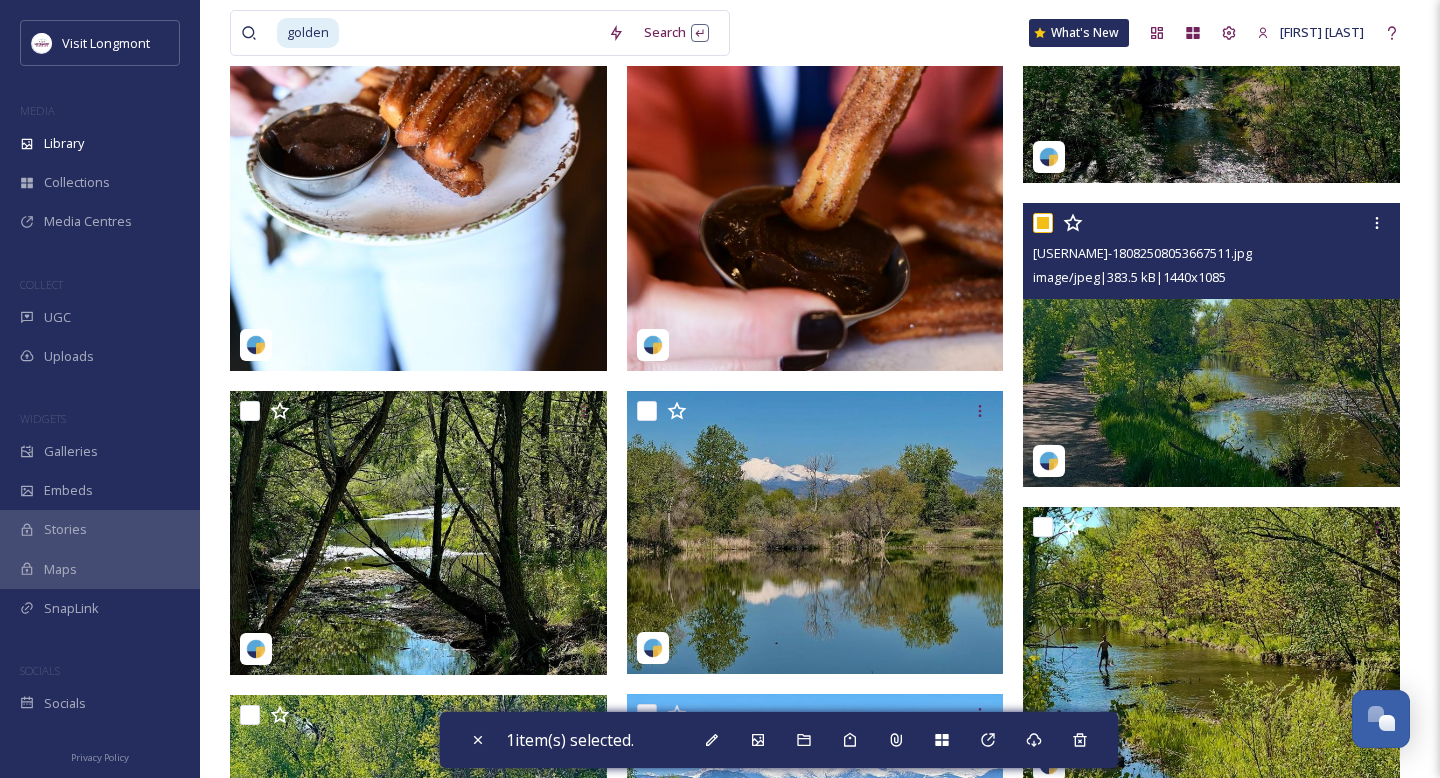 click at bounding box center (1211, 345) 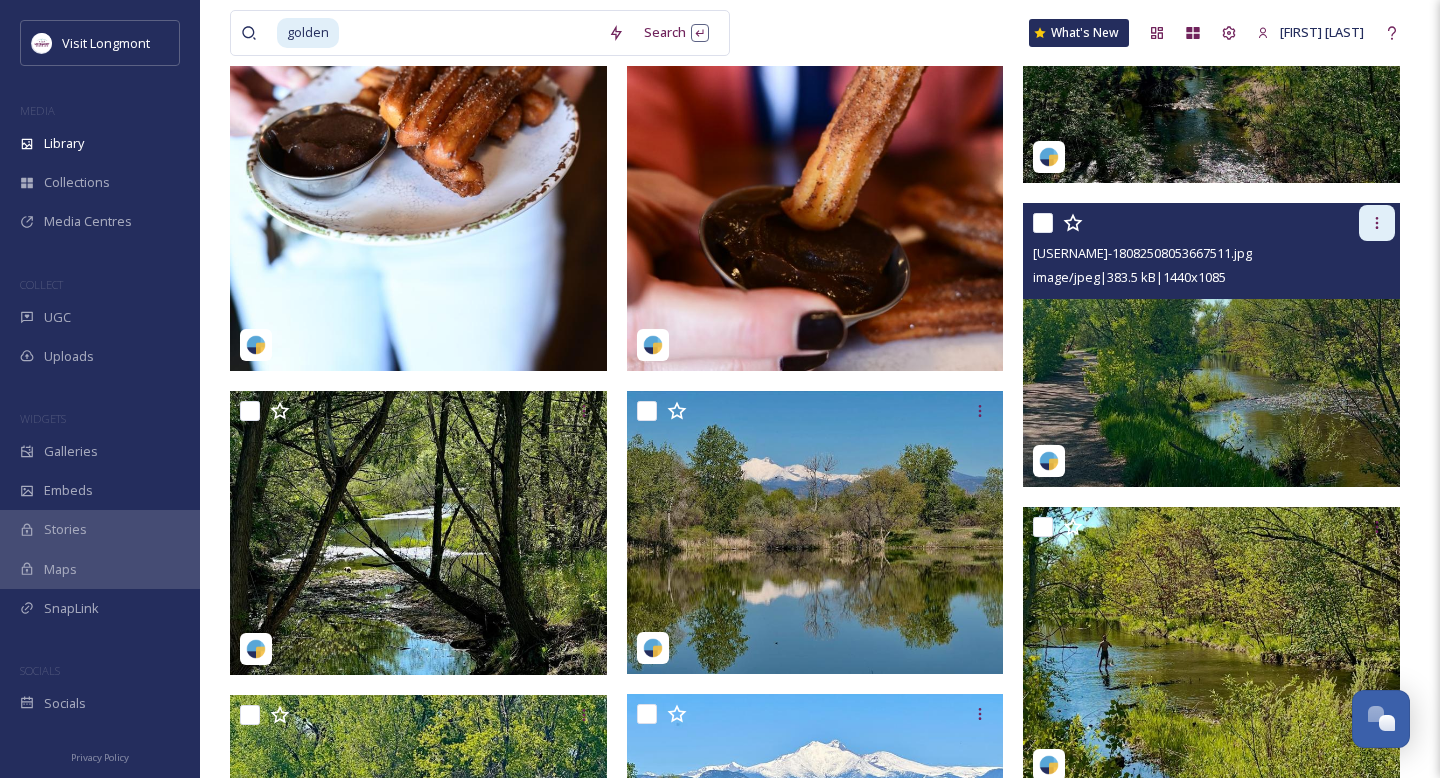 click 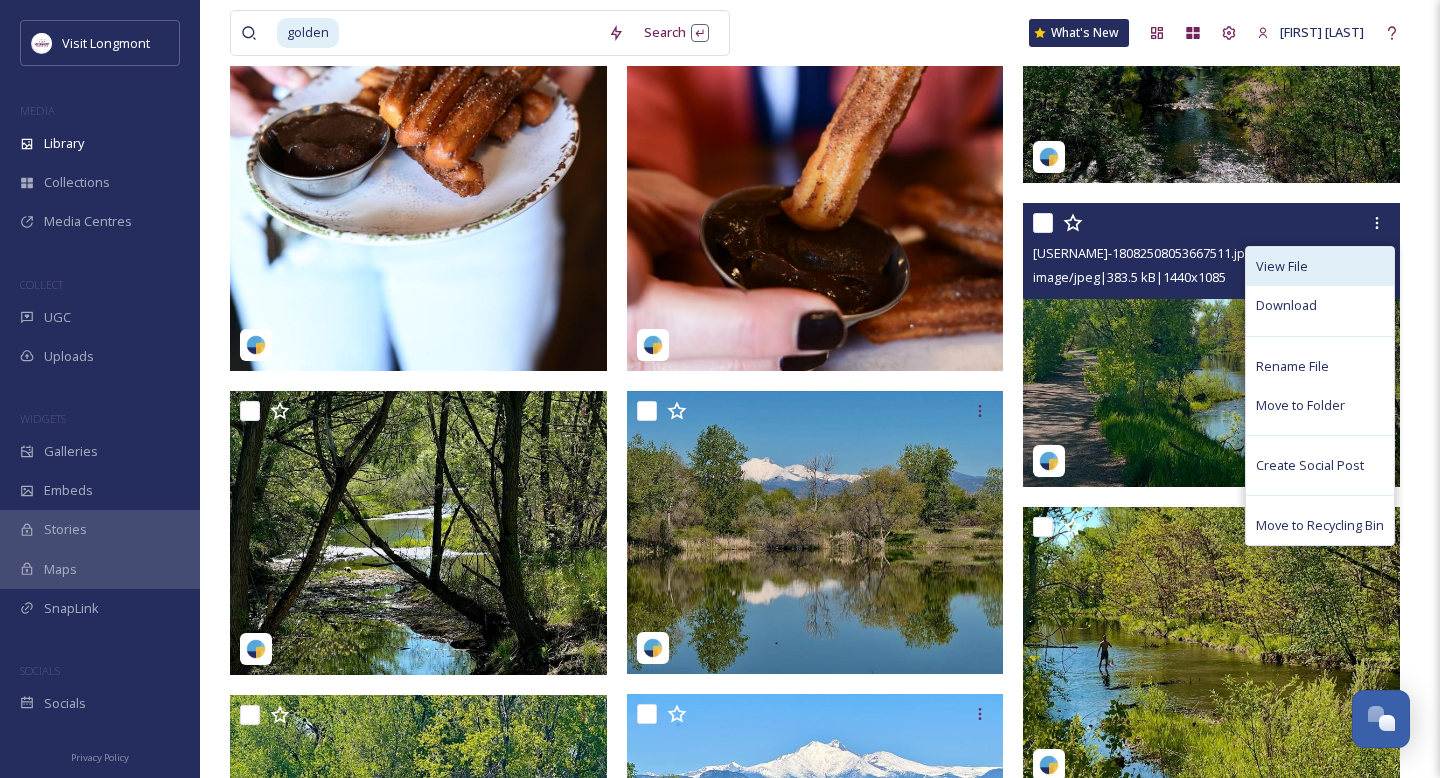 click on "View File" at bounding box center [1282, 266] 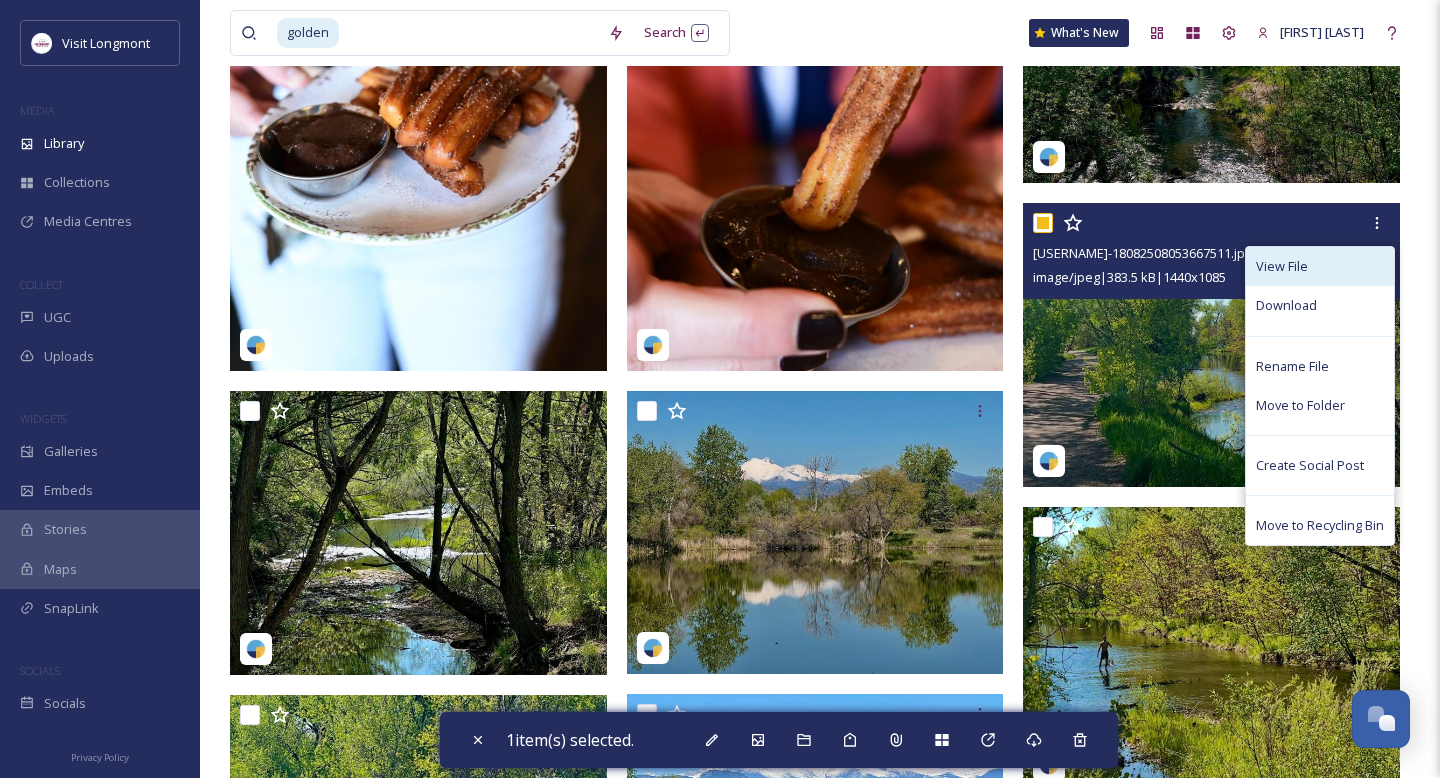 click on "View File" at bounding box center (1320, 266) 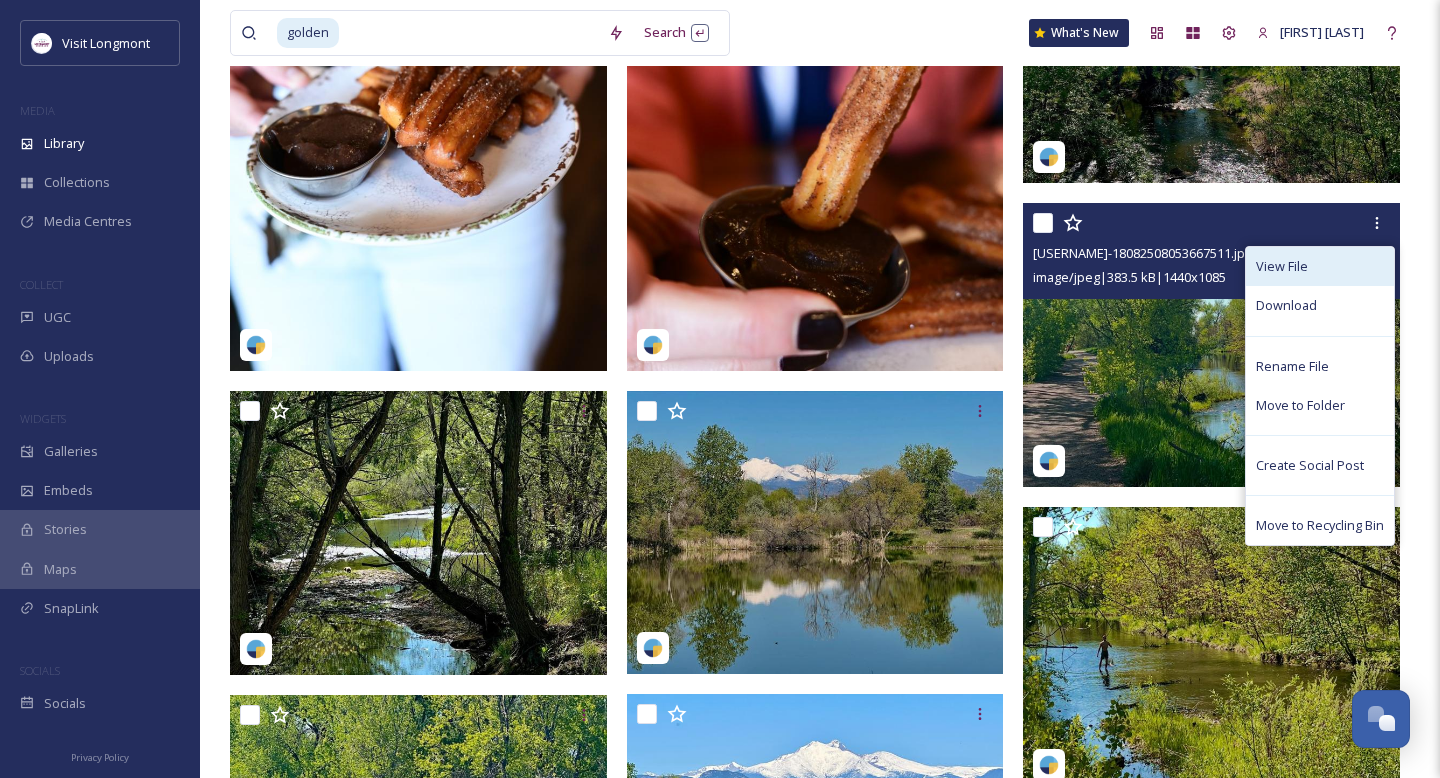 click on "View File" at bounding box center (1320, 266) 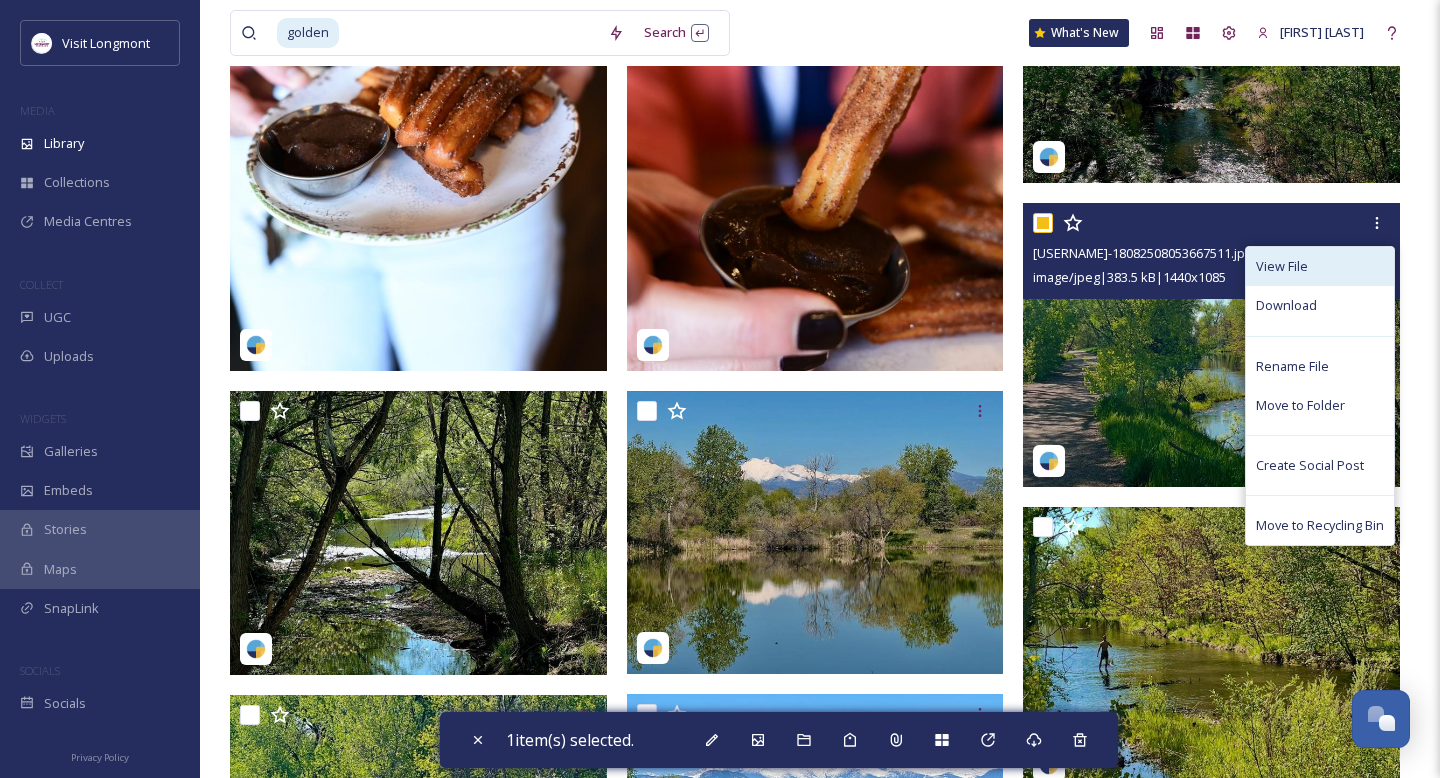 click on "View File" at bounding box center [1282, 266] 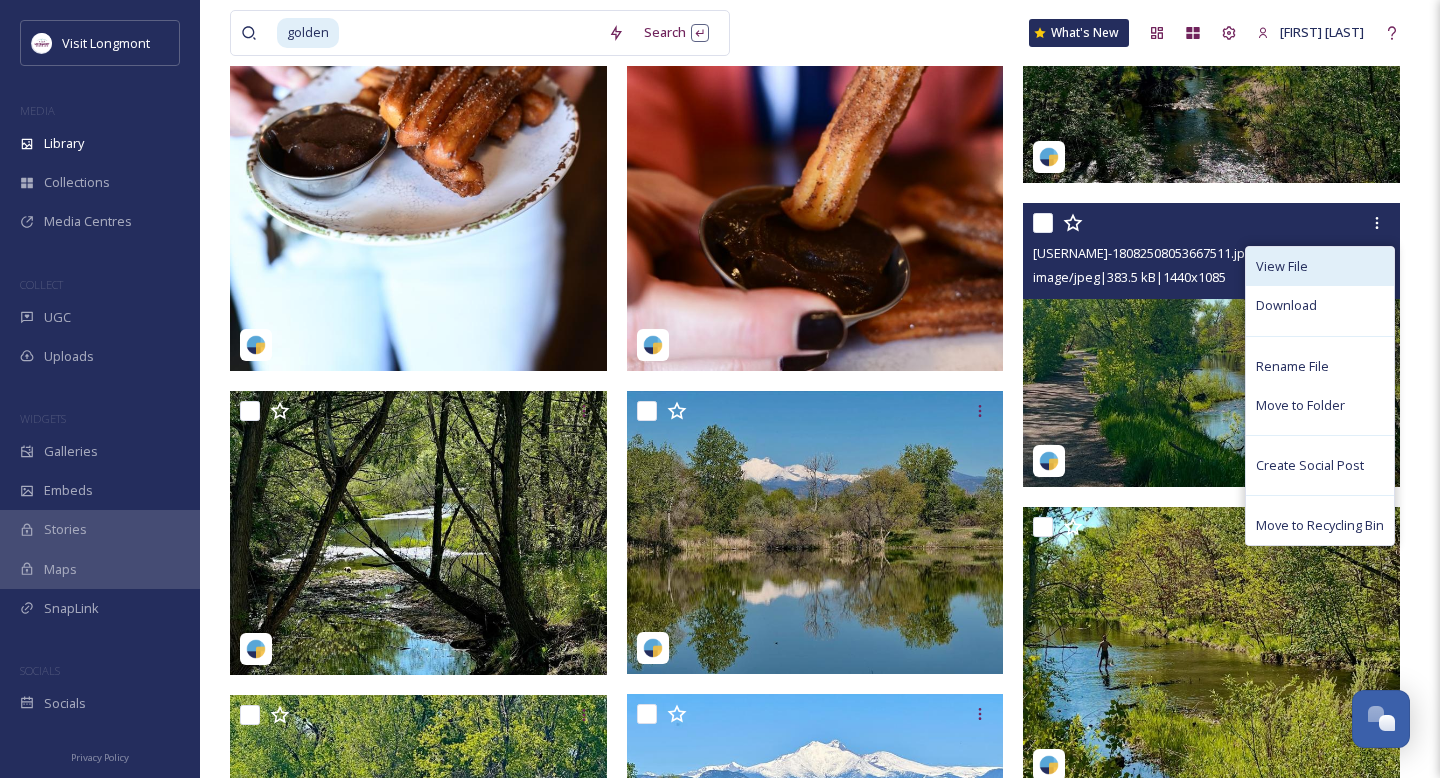 click on "View File" at bounding box center (1282, 266) 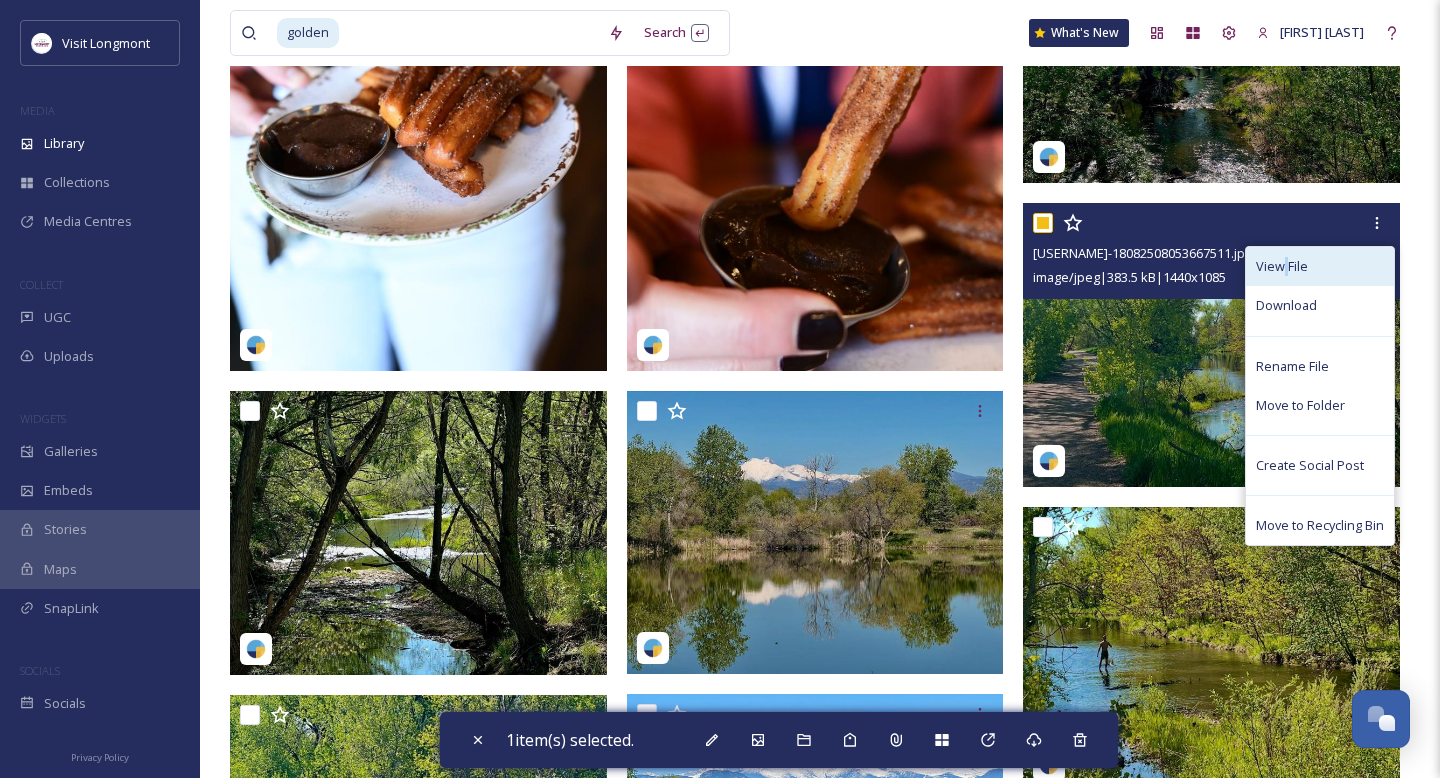 click on "View File" at bounding box center (1282, 266) 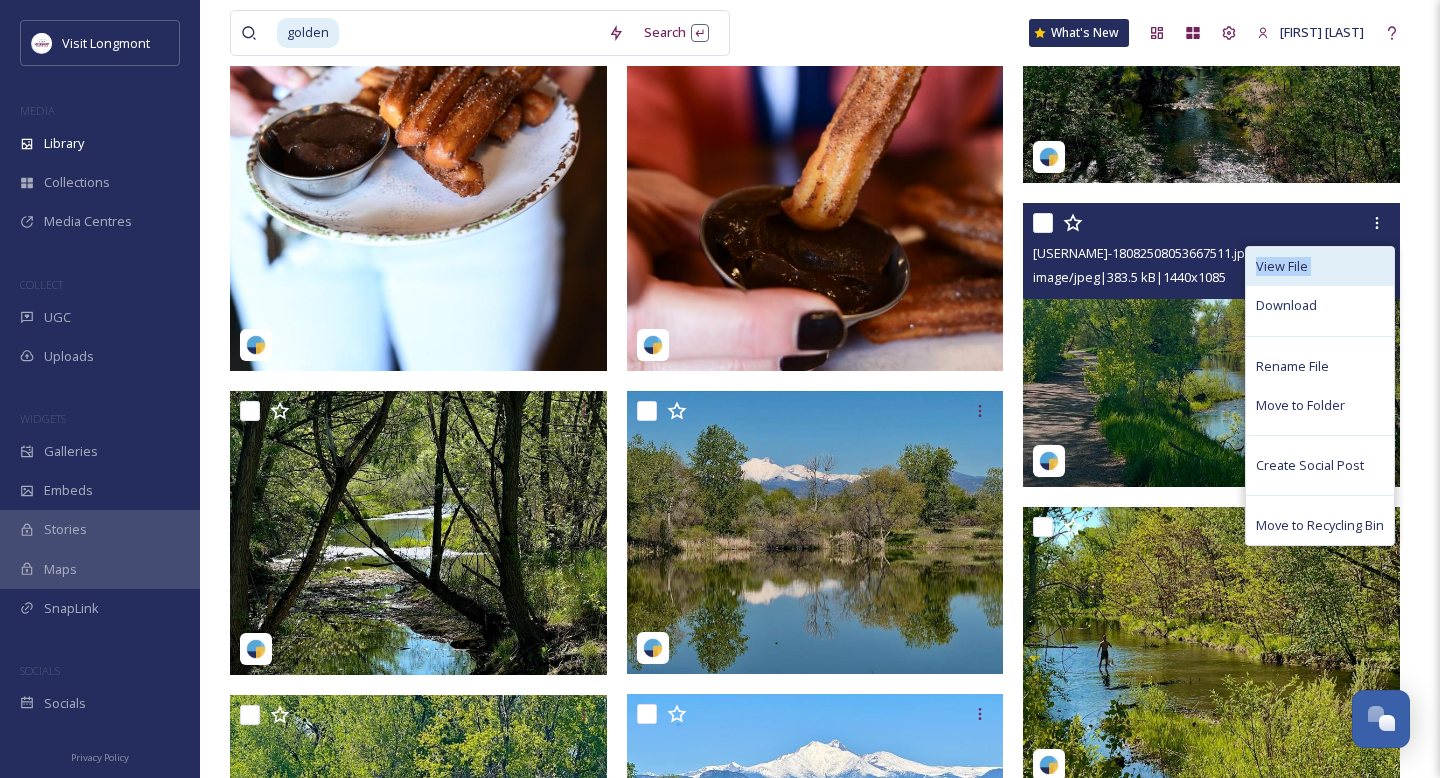 click on "View File" at bounding box center [1282, 266] 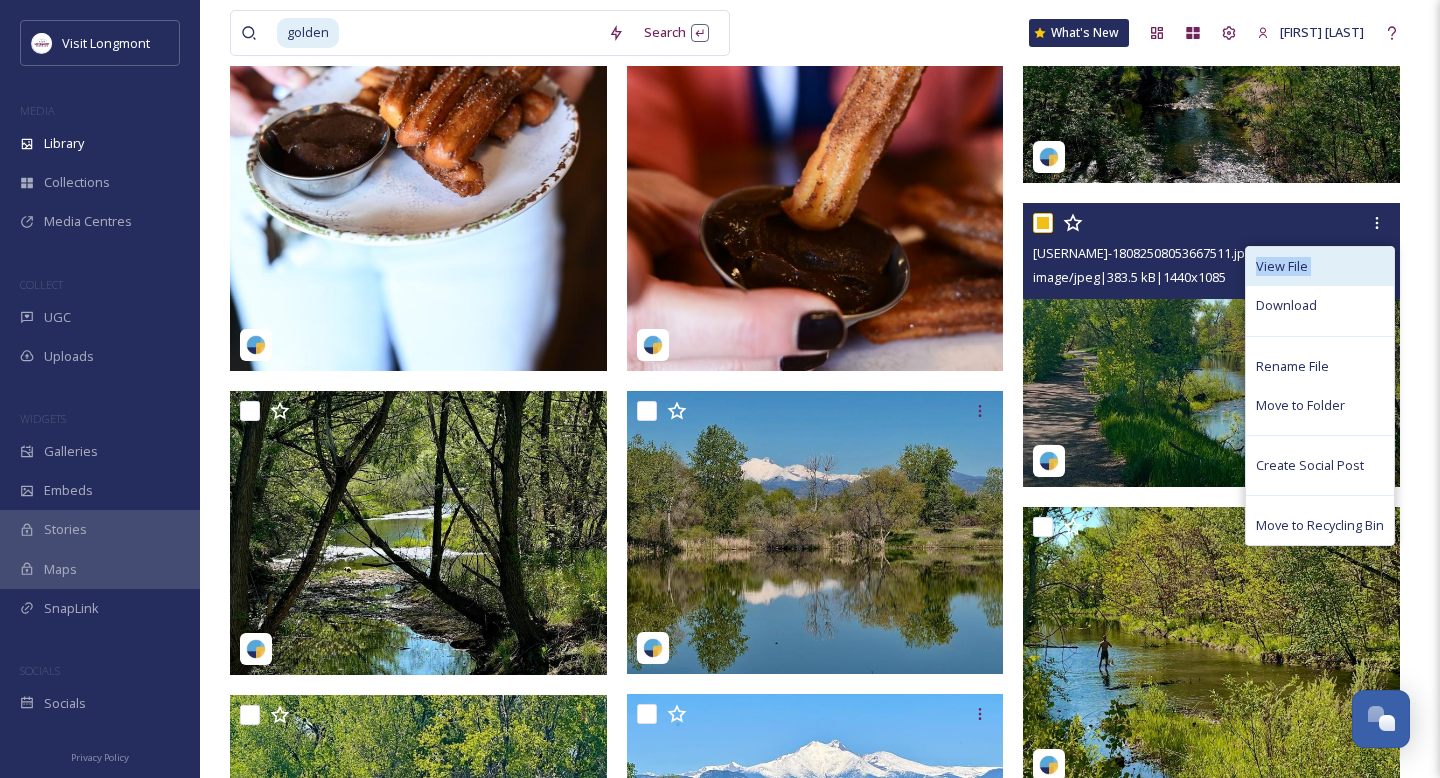 click on "View File" at bounding box center (1282, 266) 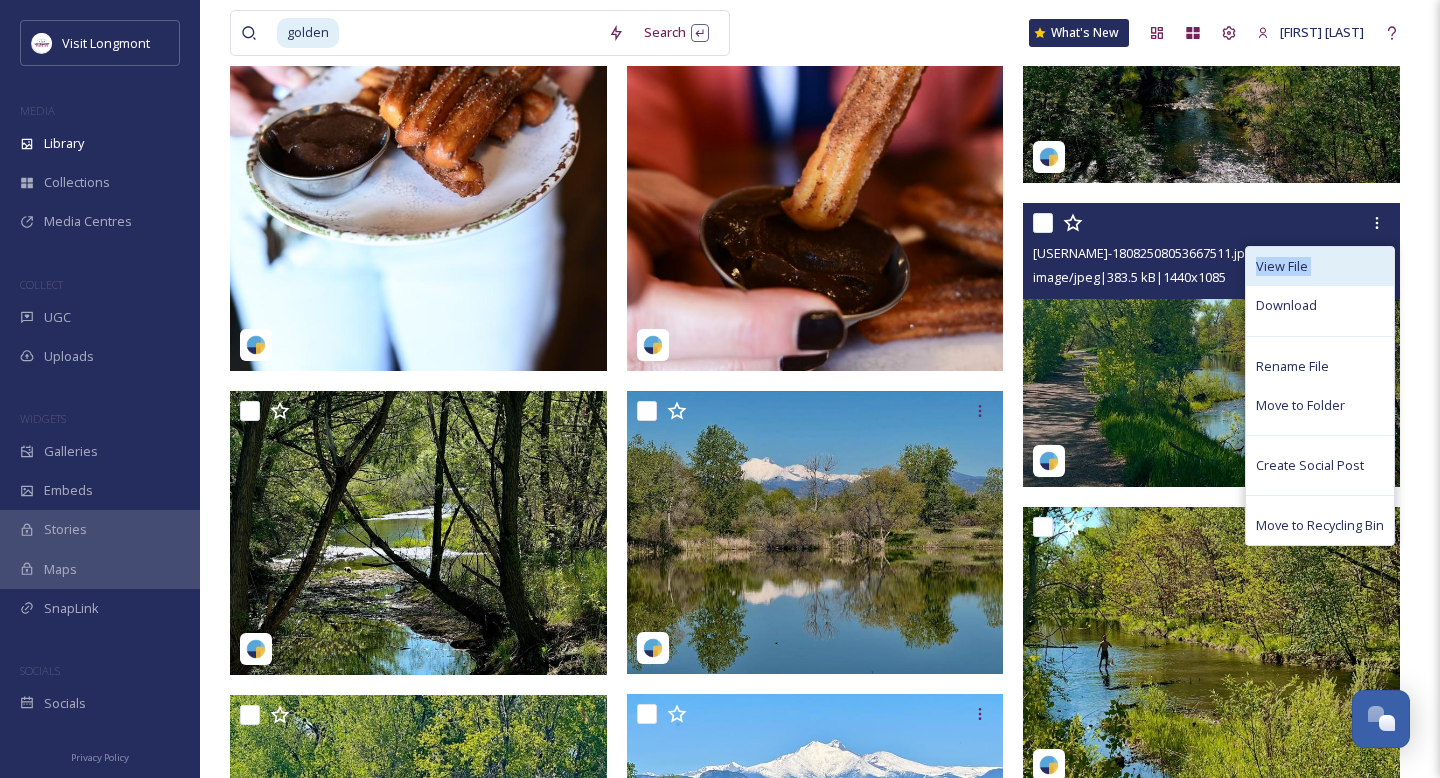 click on "View File" at bounding box center (1282, 266) 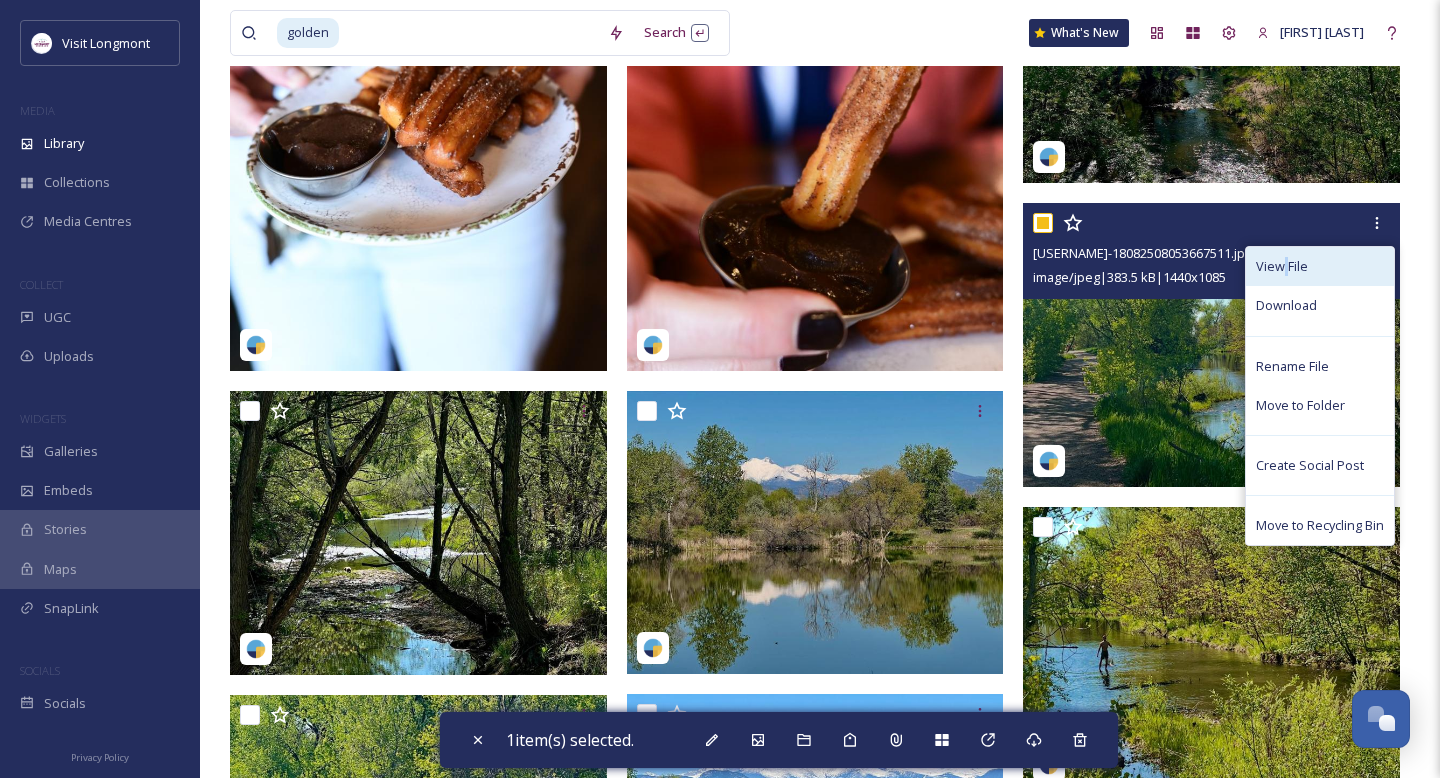 click on "View File" at bounding box center [1282, 266] 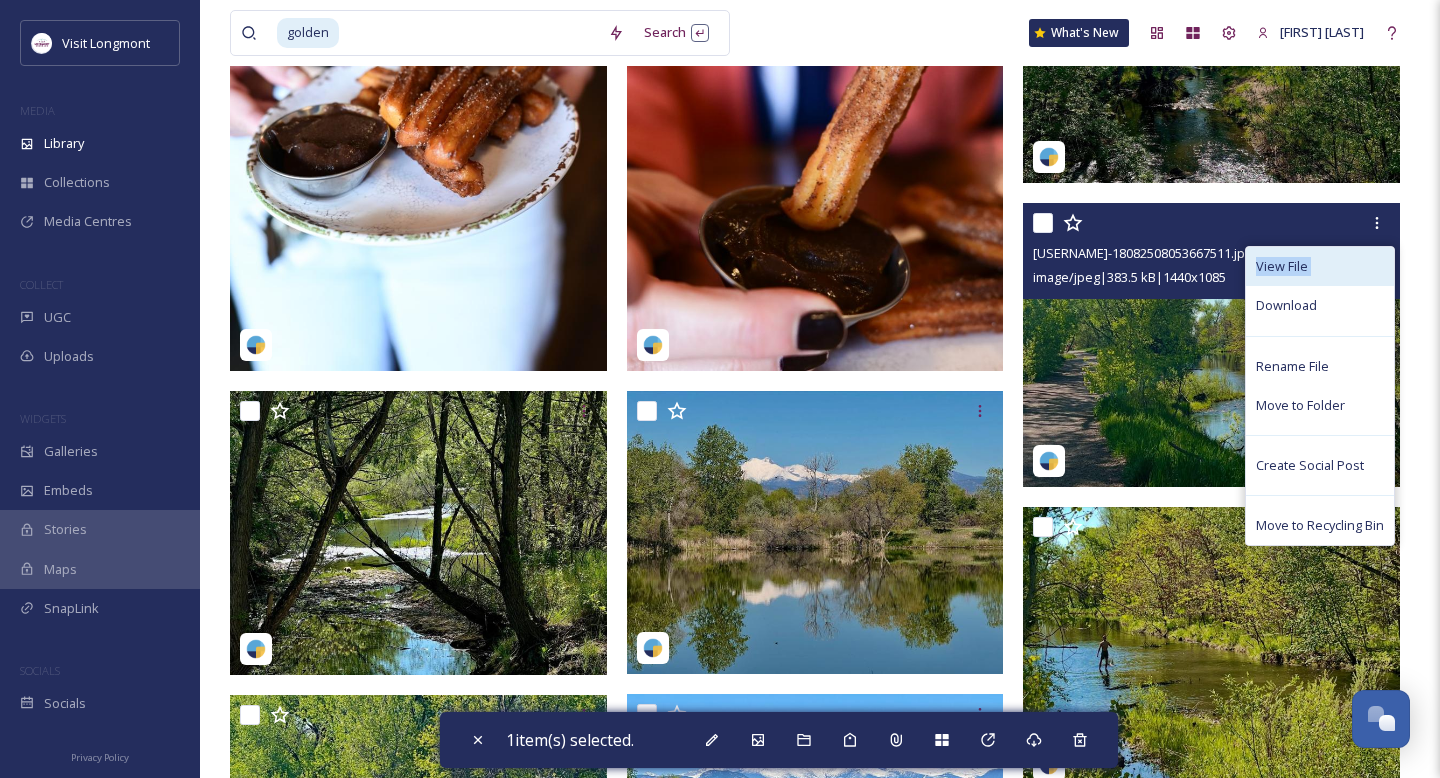 click on "View File" at bounding box center (1282, 266) 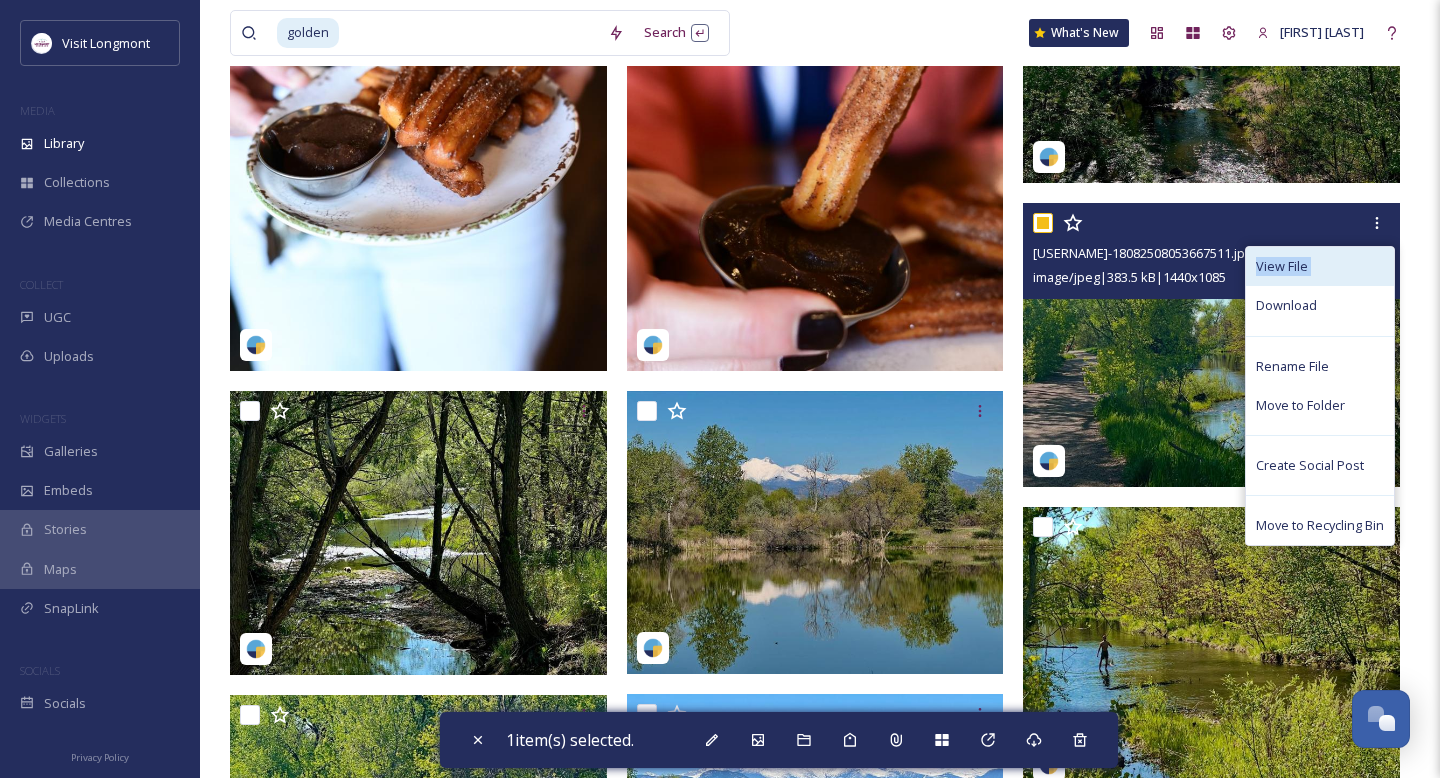 click on "View File" at bounding box center [1282, 266] 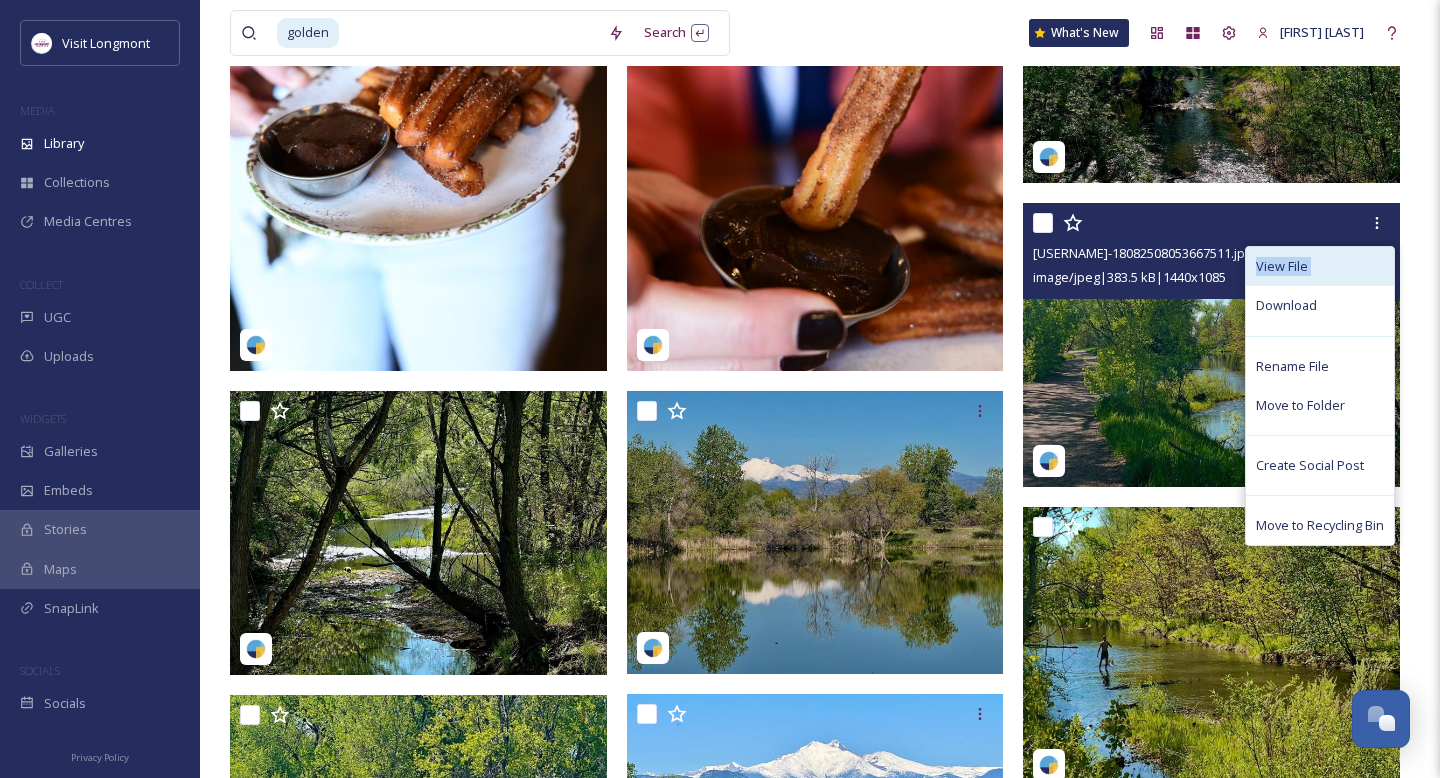 click on "View File" at bounding box center (1282, 266) 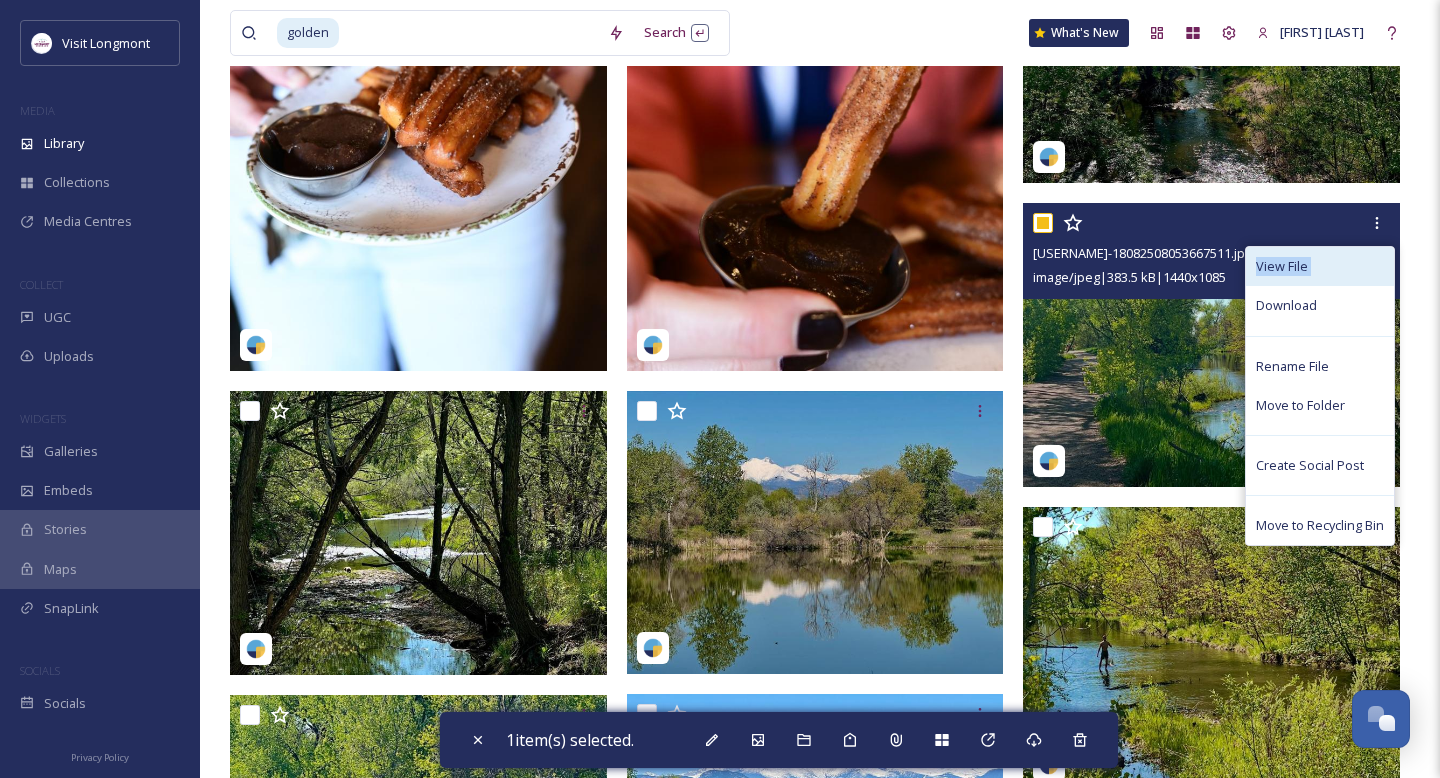 click on "View File" at bounding box center (1282, 266) 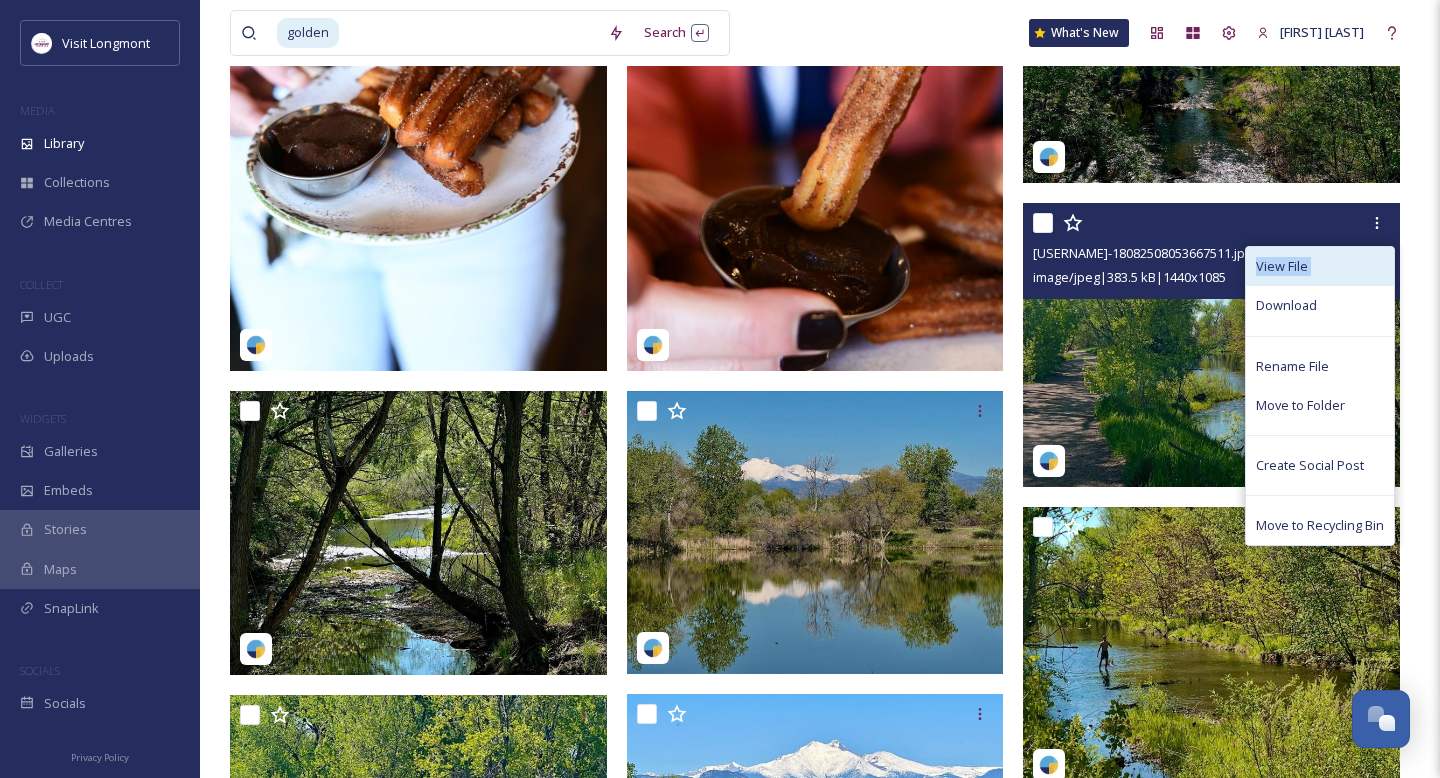 click on "View File" at bounding box center (1282, 266) 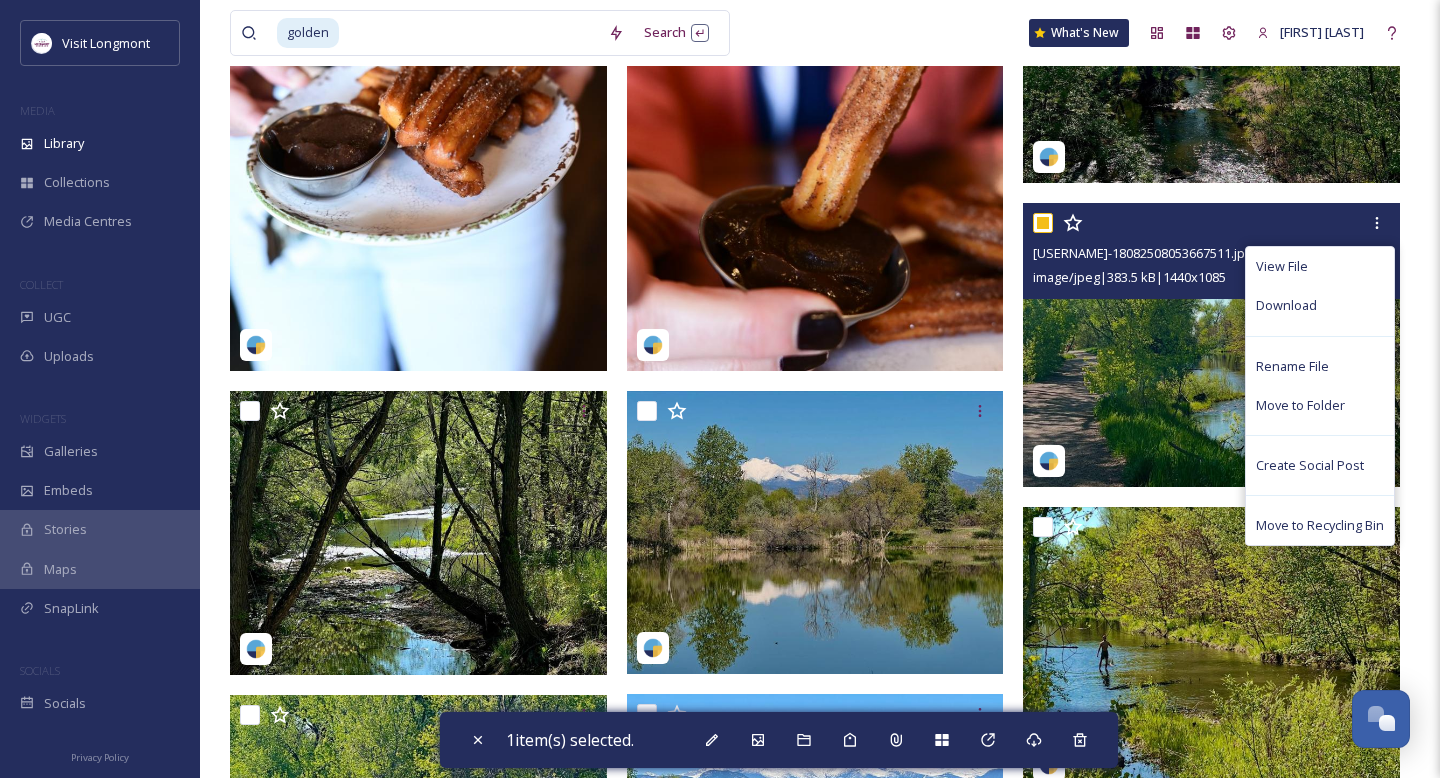 click at bounding box center [1211, 345] 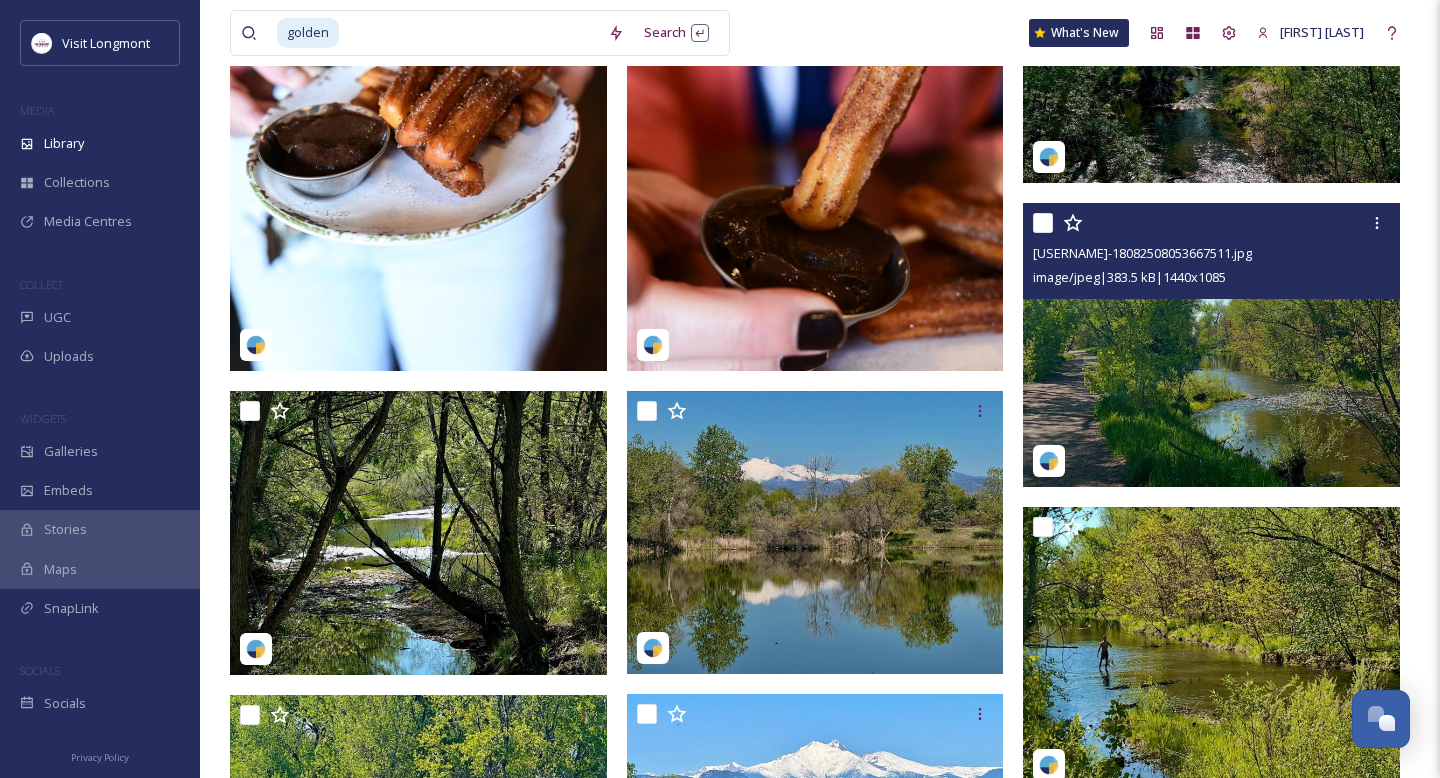 click at bounding box center [1211, 345] 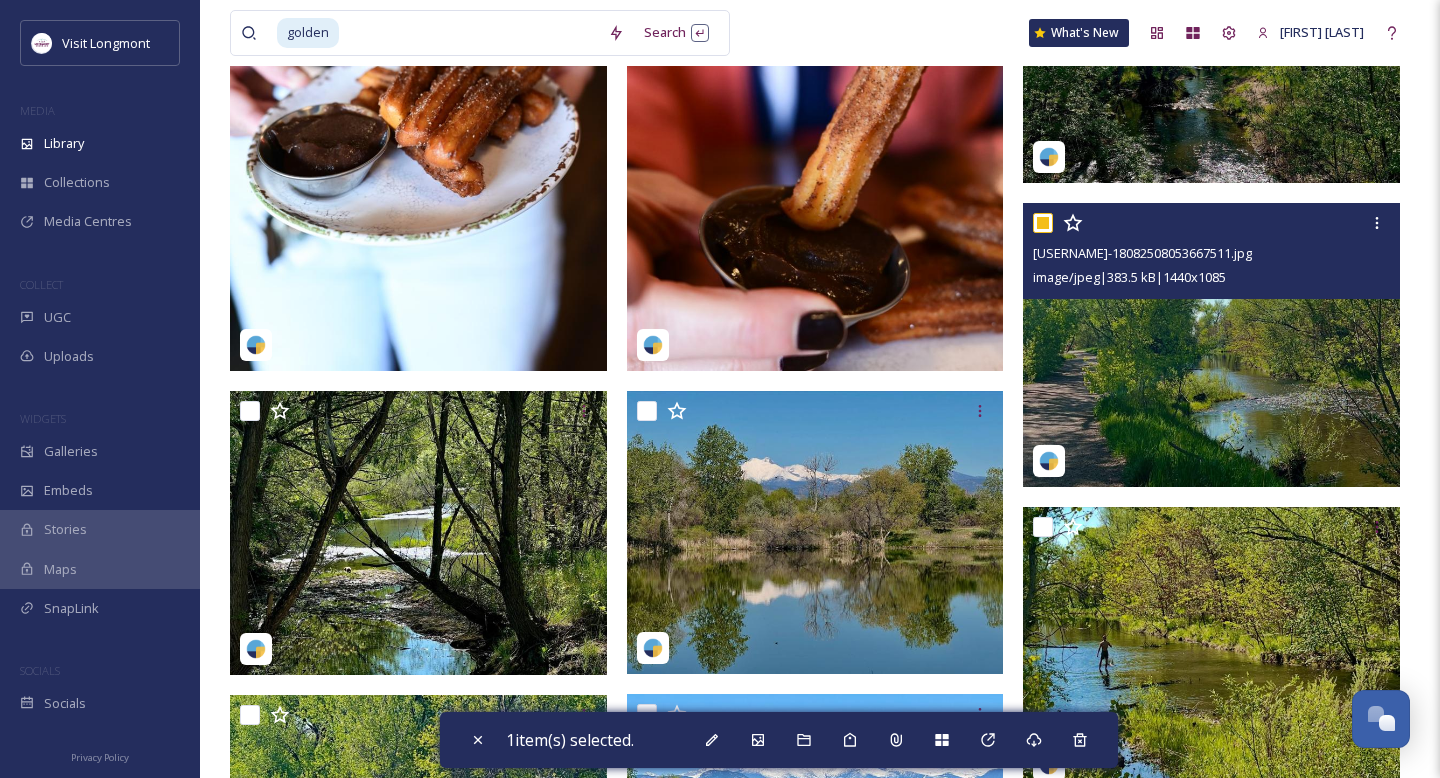 click at bounding box center [1043, 223] 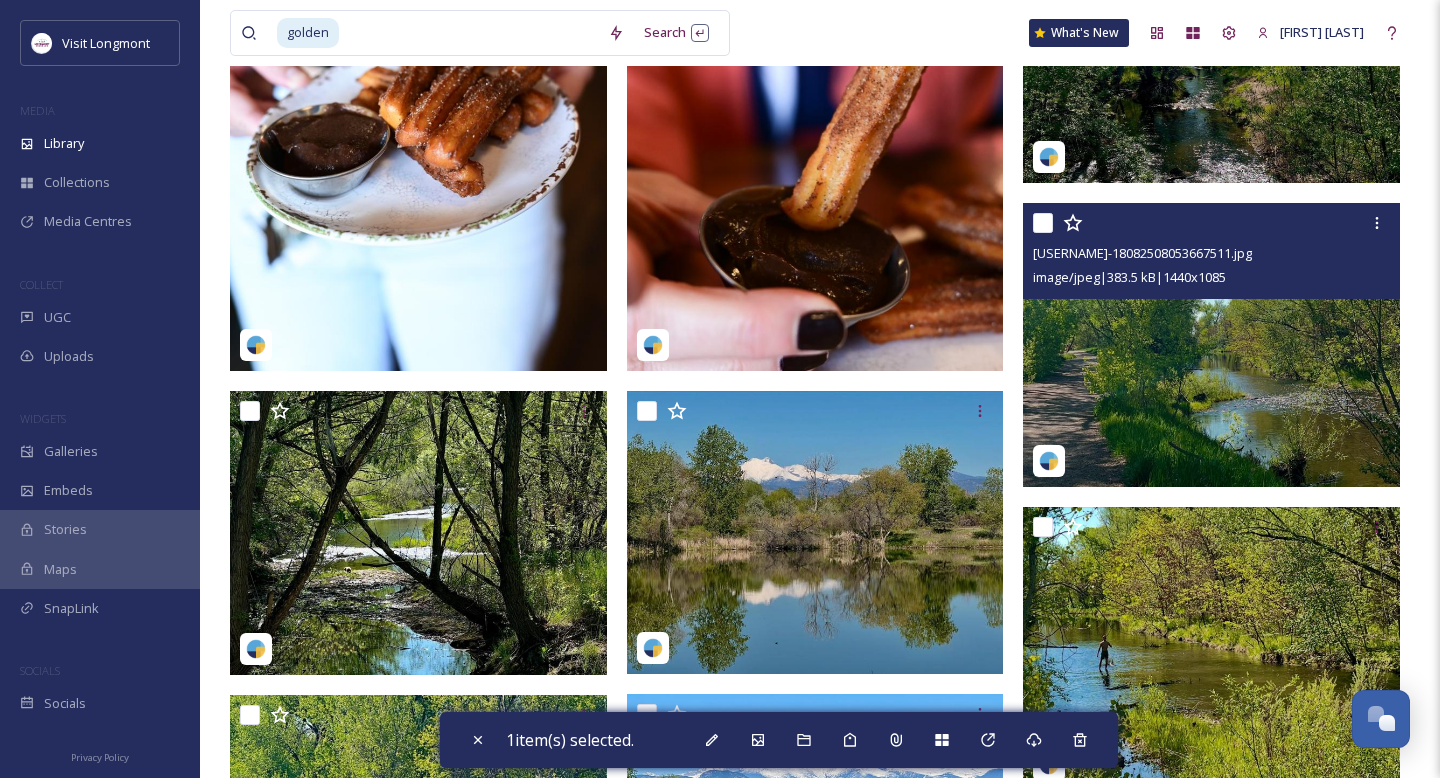 checkbox on "false" 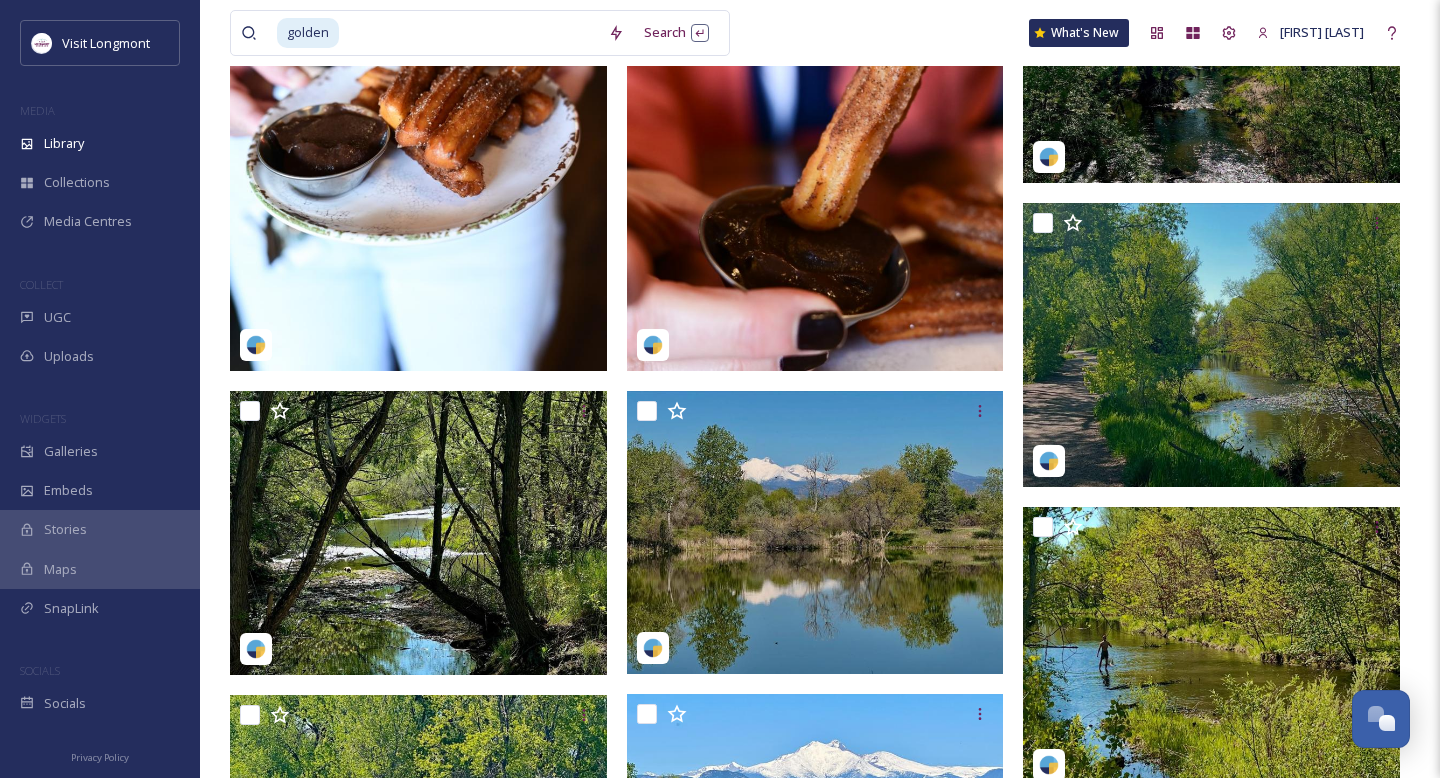 click at bounding box center (469, 33) 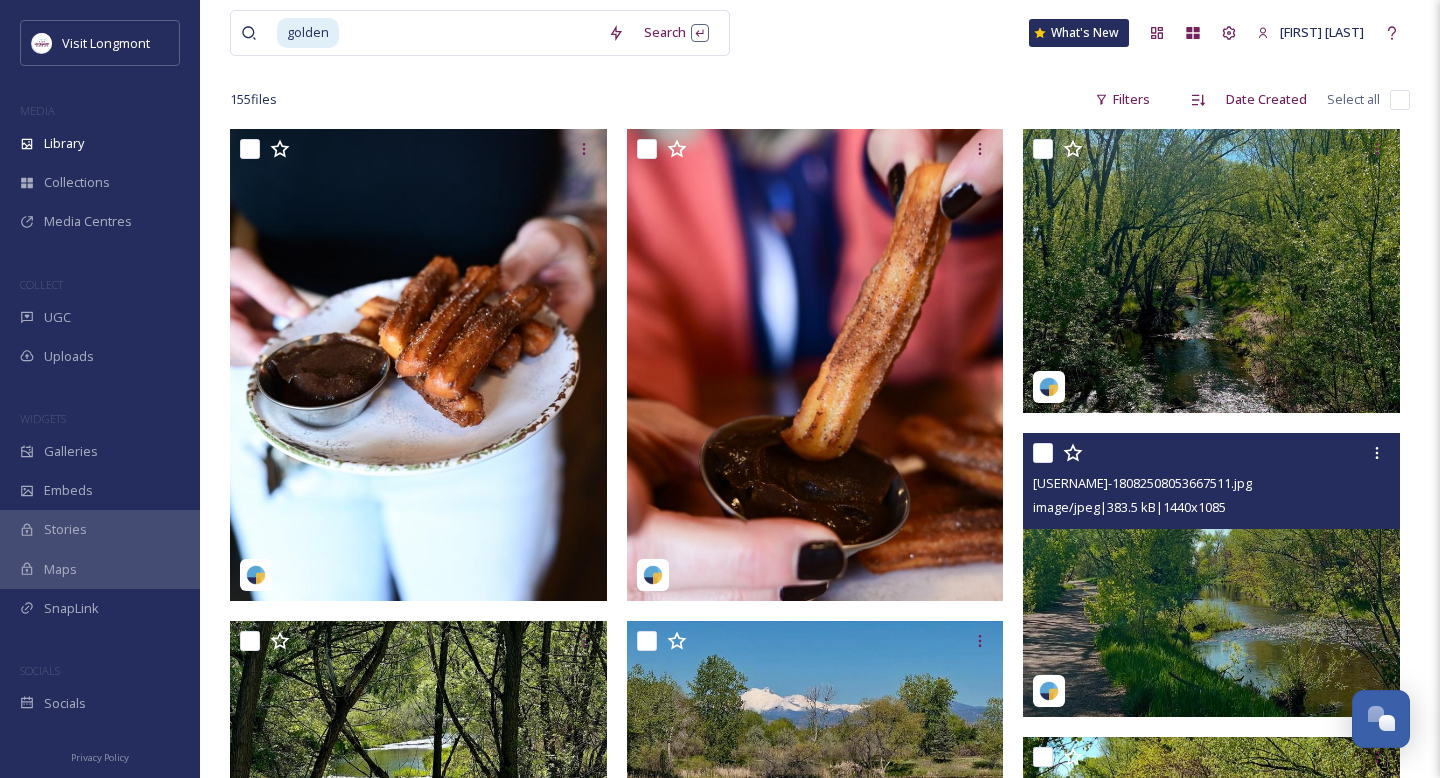 scroll, scrollTop: 120, scrollLeft: 0, axis: vertical 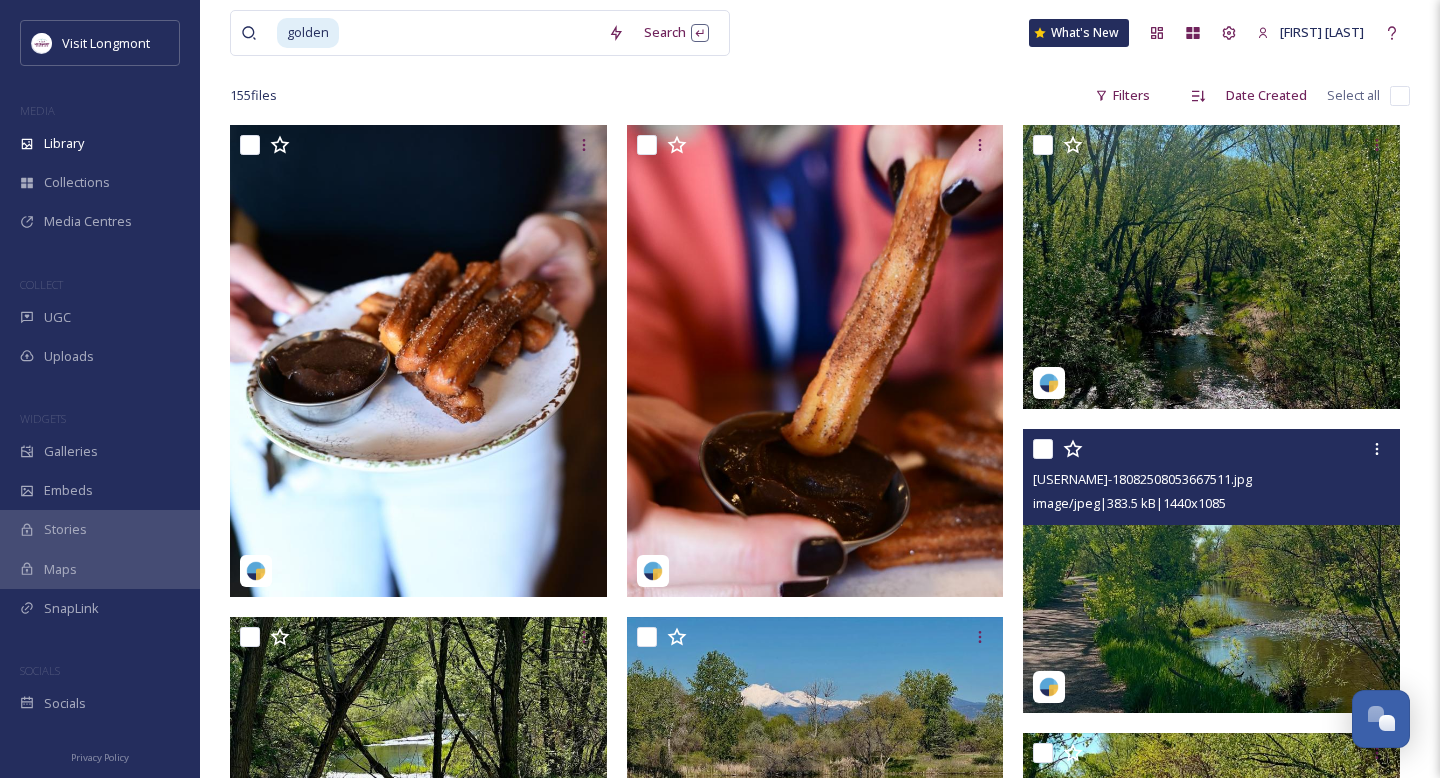 click at bounding box center [1211, 571] 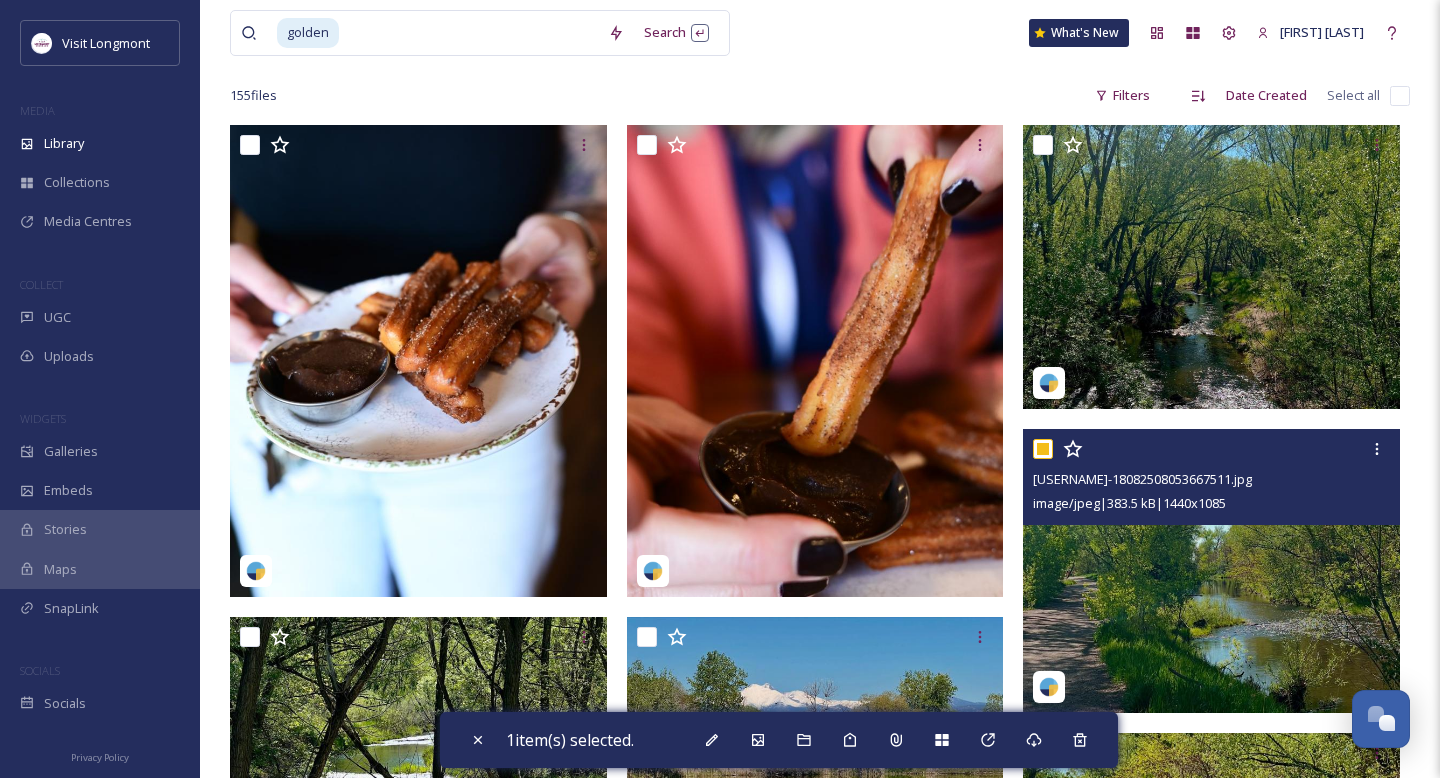 click at bounding box center [1211, 571] 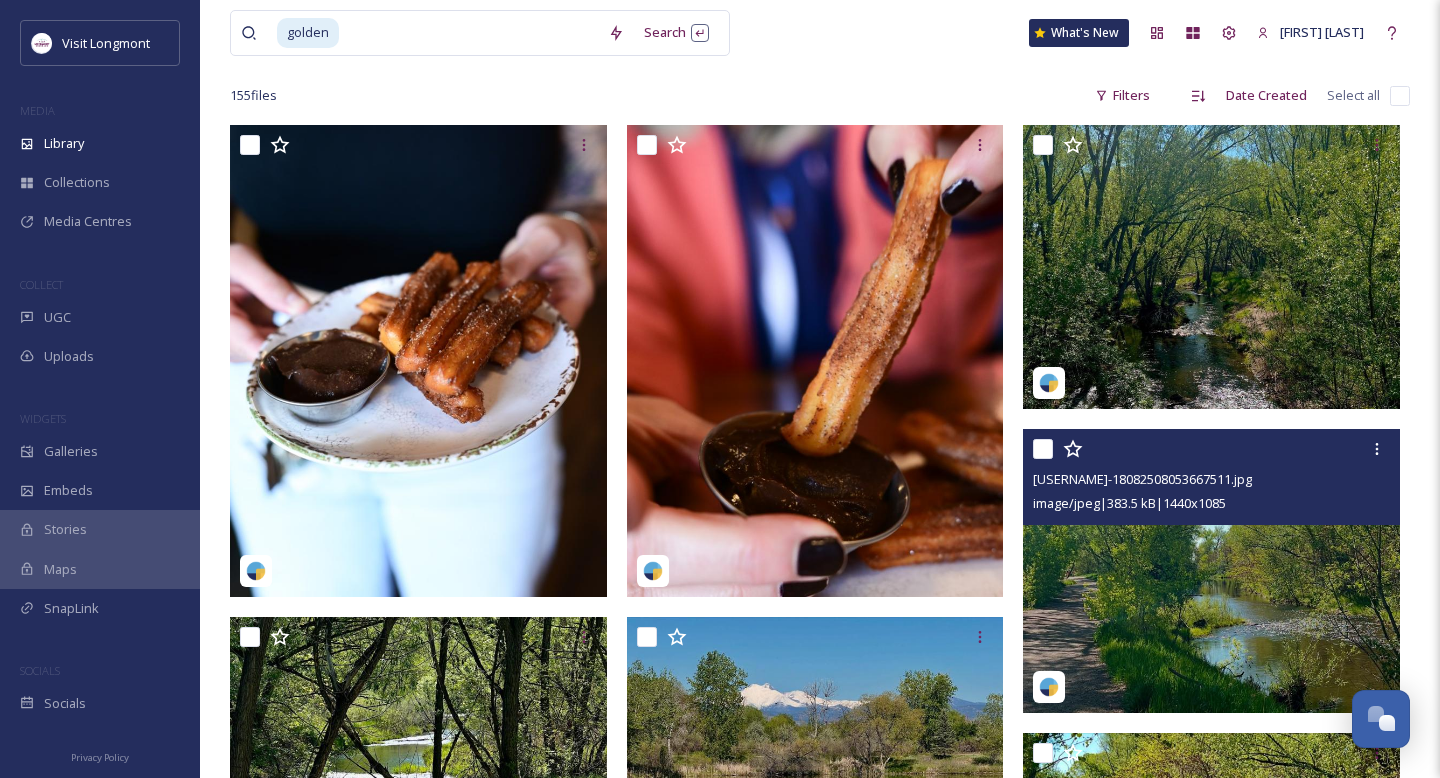 click on "[USERNAME]-18082508053667511.jpg" at bounding box center (1214, 479) 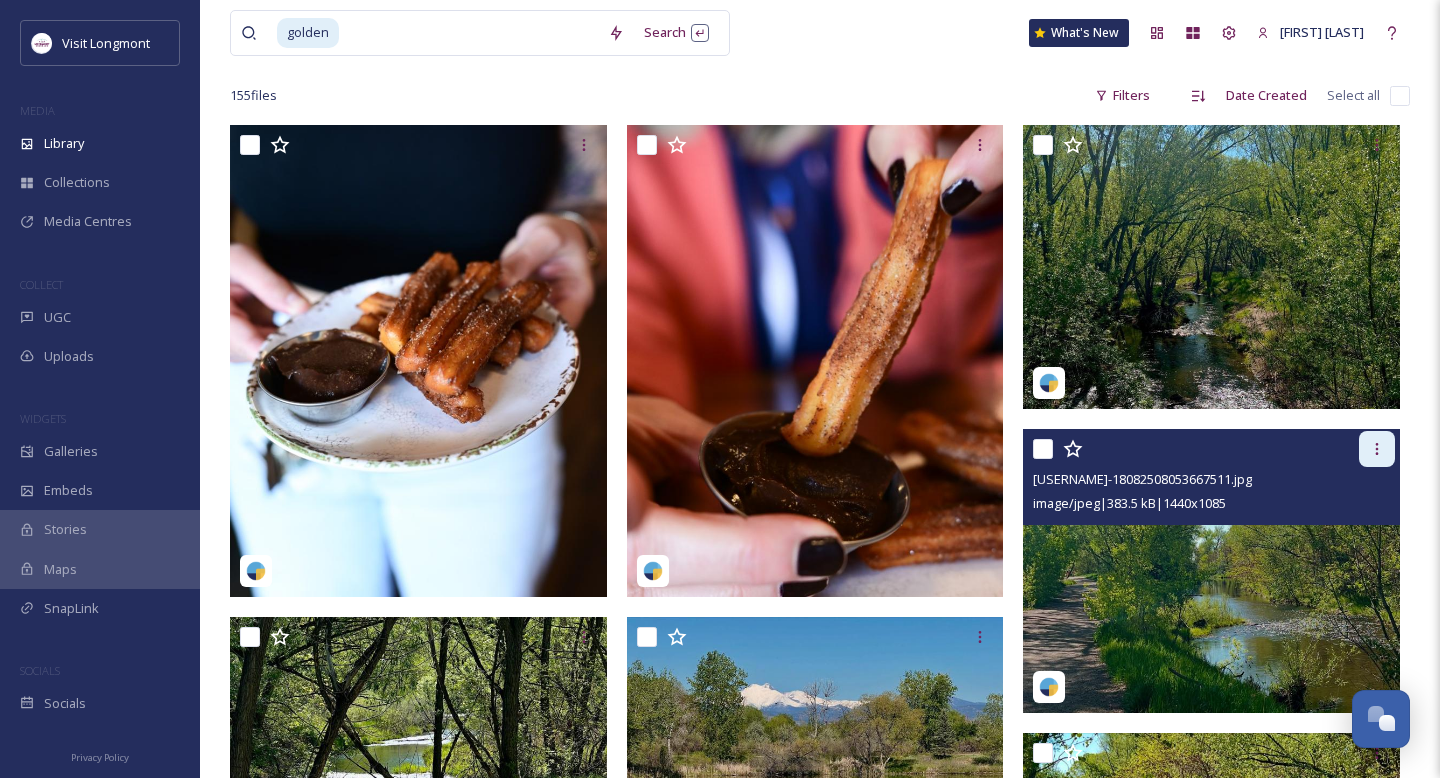 click 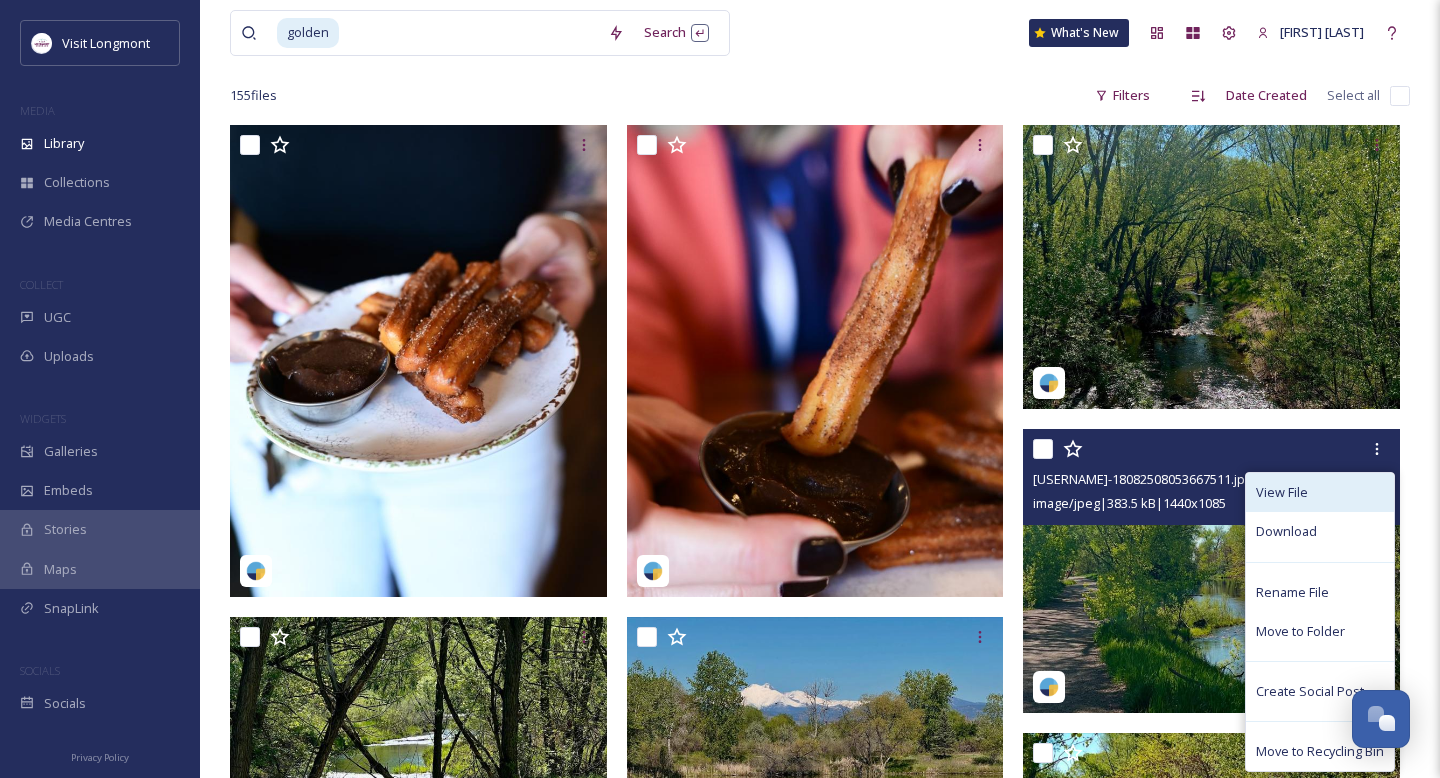 click on "View File" at bounding box center [1282, 492] 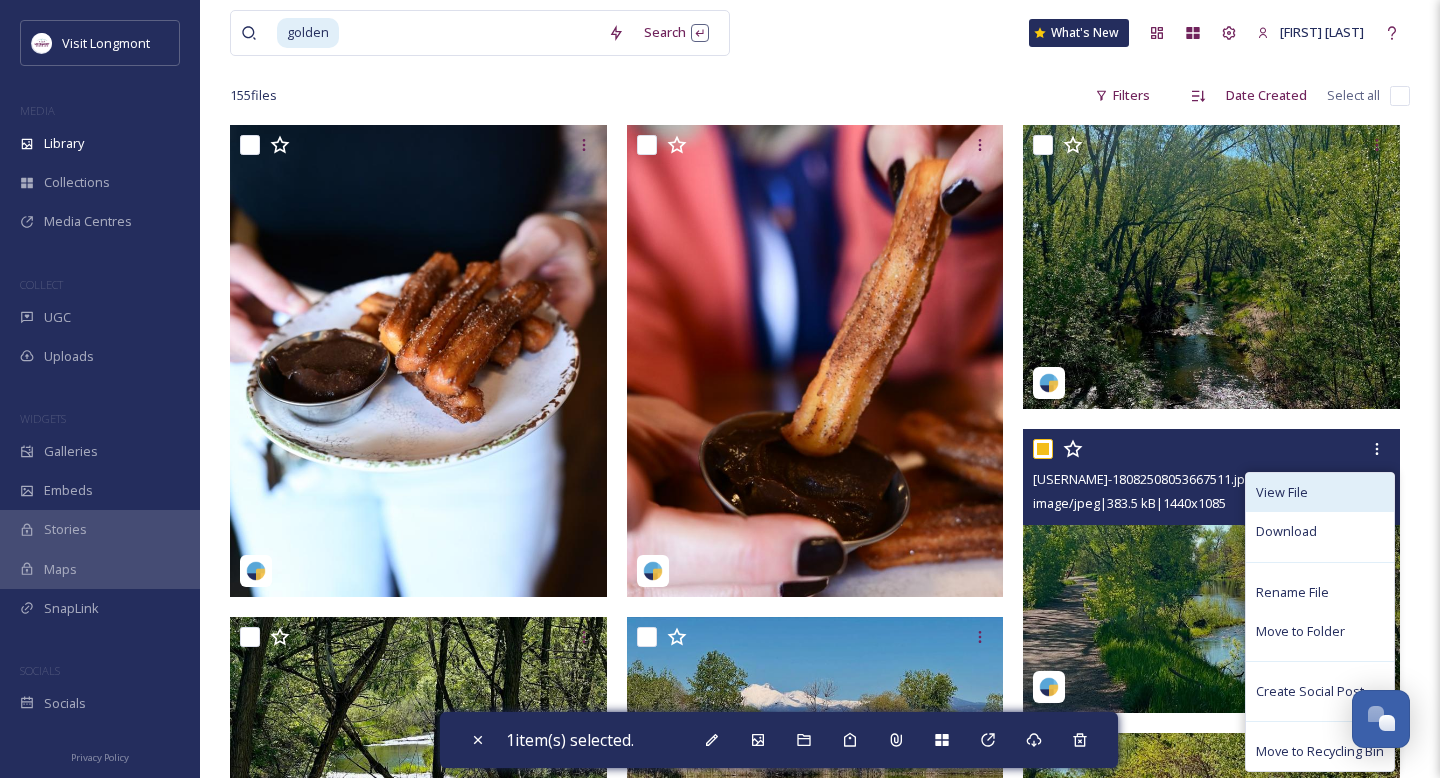 click on "View File" at bounding box center (1320, 492) 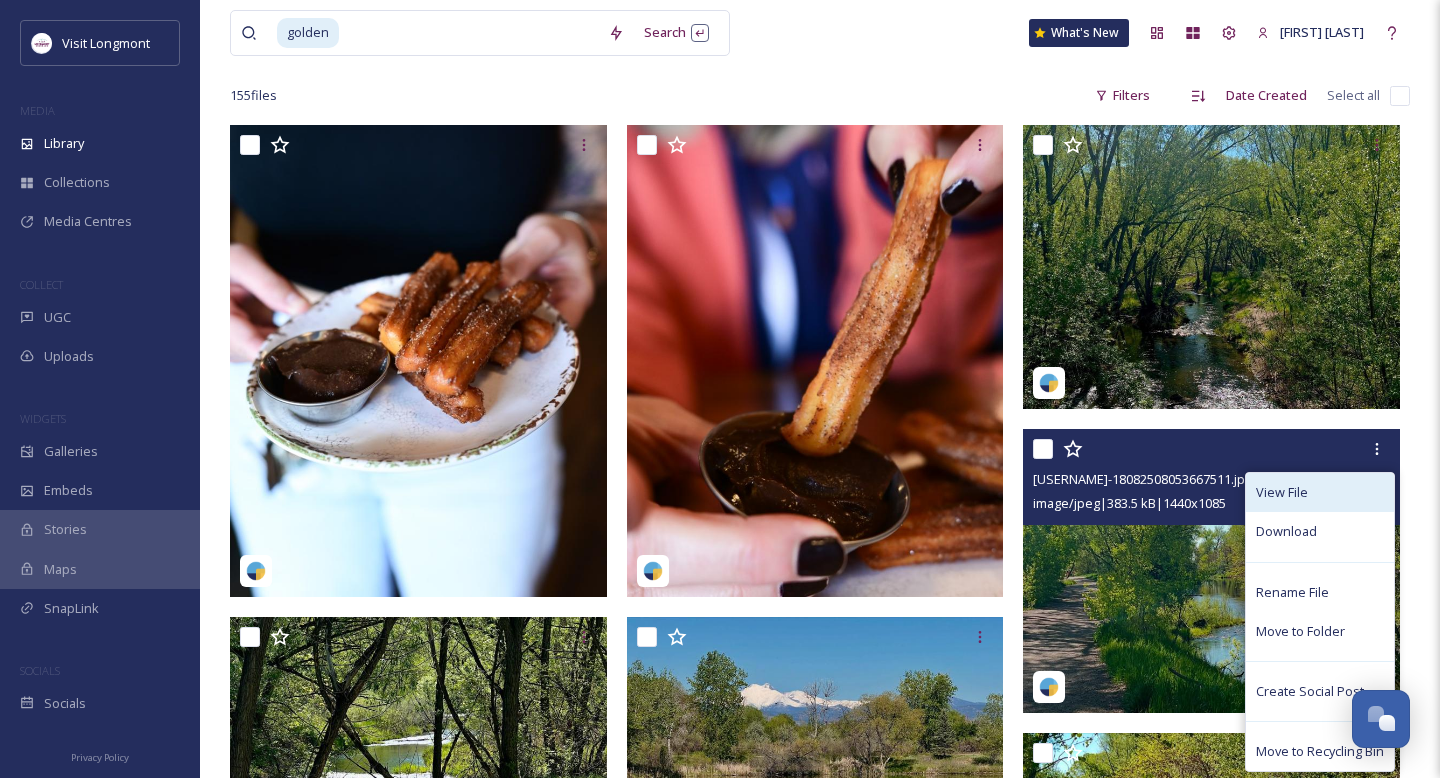click on "View File" at bounding box center (1320, 492) 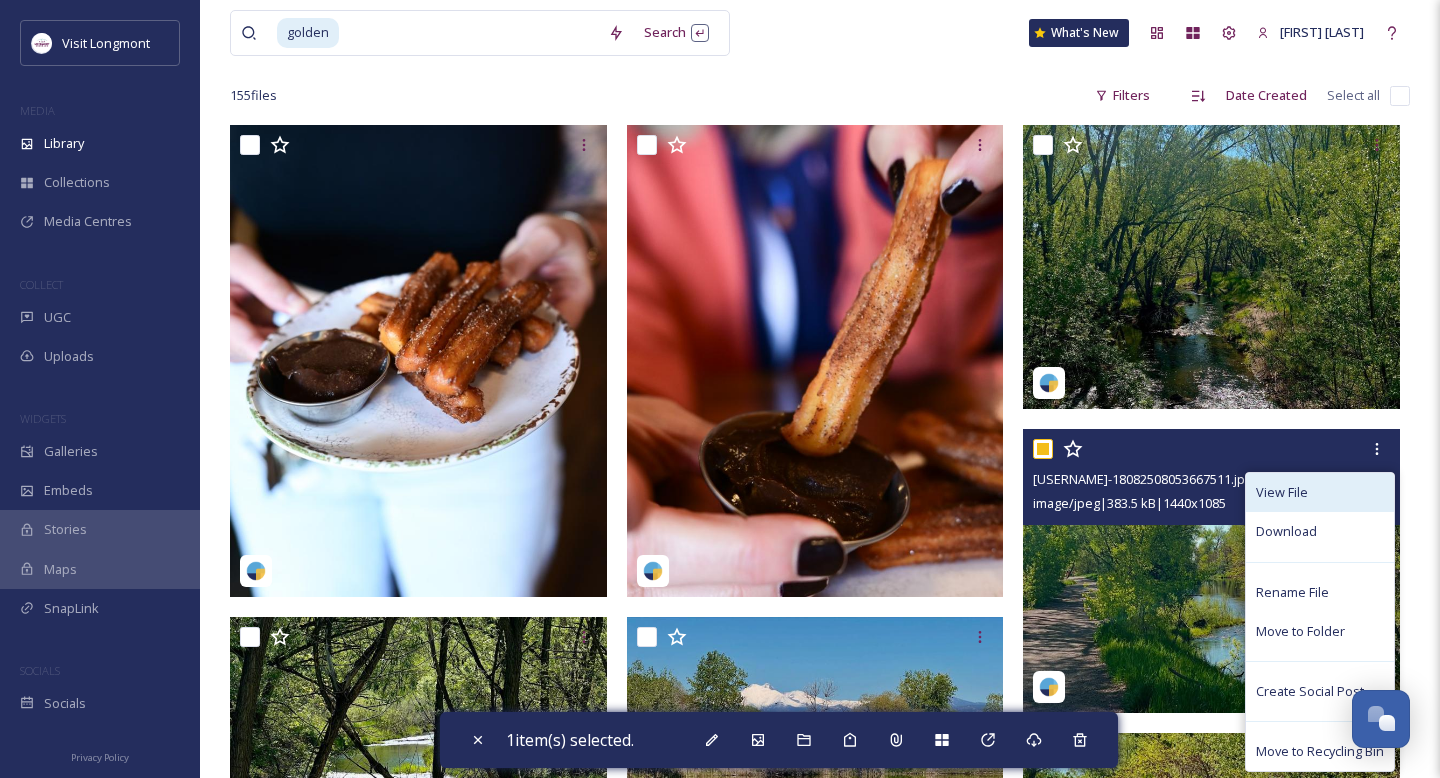 click on "View File" at bounding box center [1320, 492] 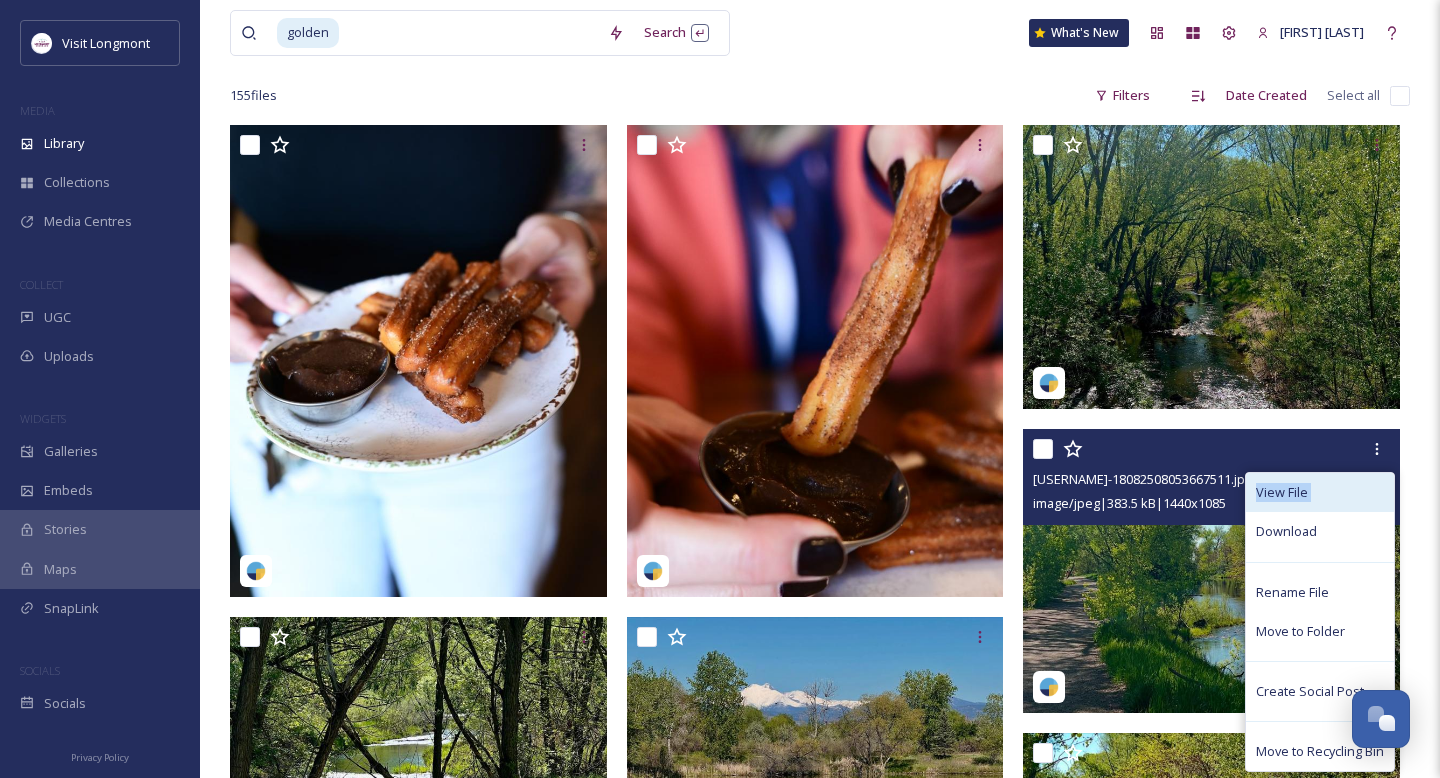 click on "View File" at bounding box center (1320, 492) 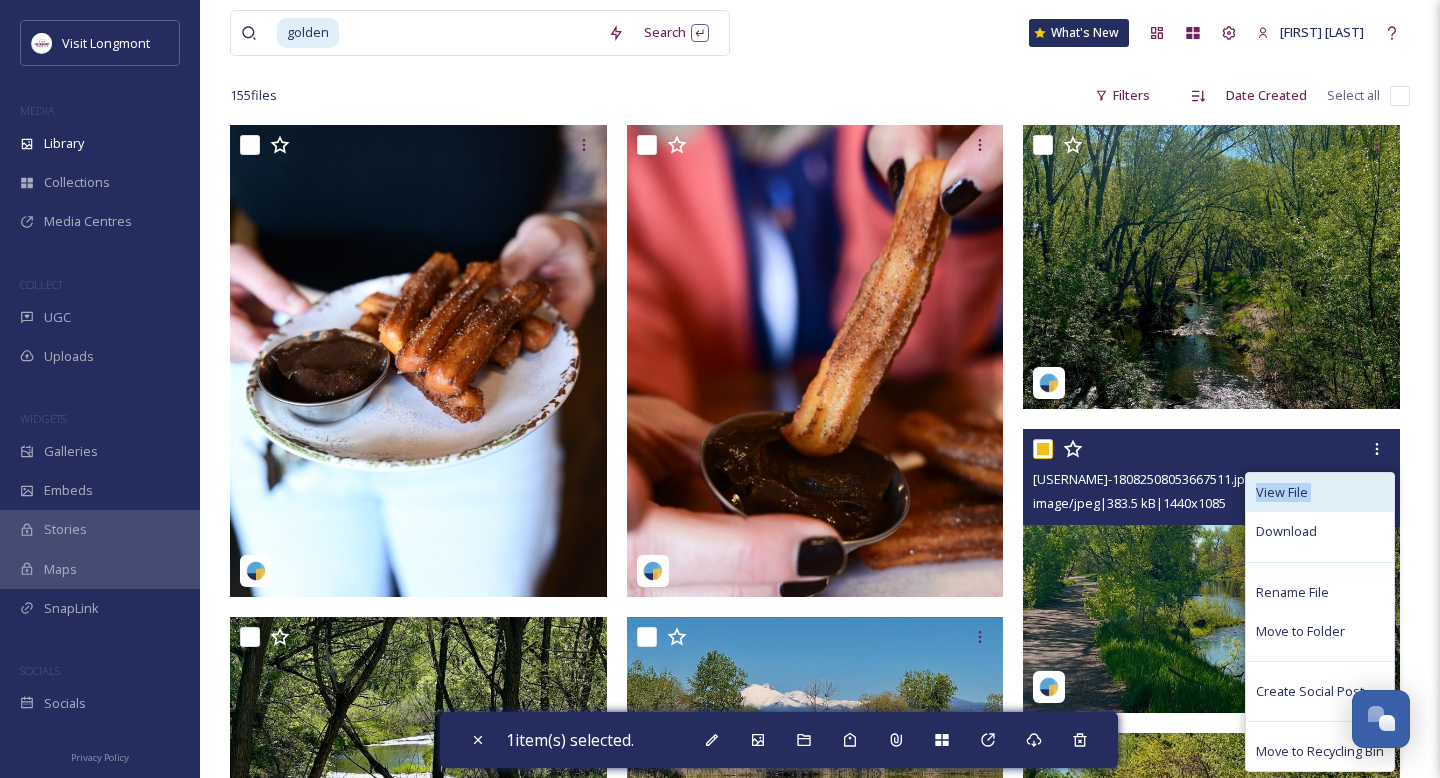 click on "View File" at bounding box center (1320, 492) 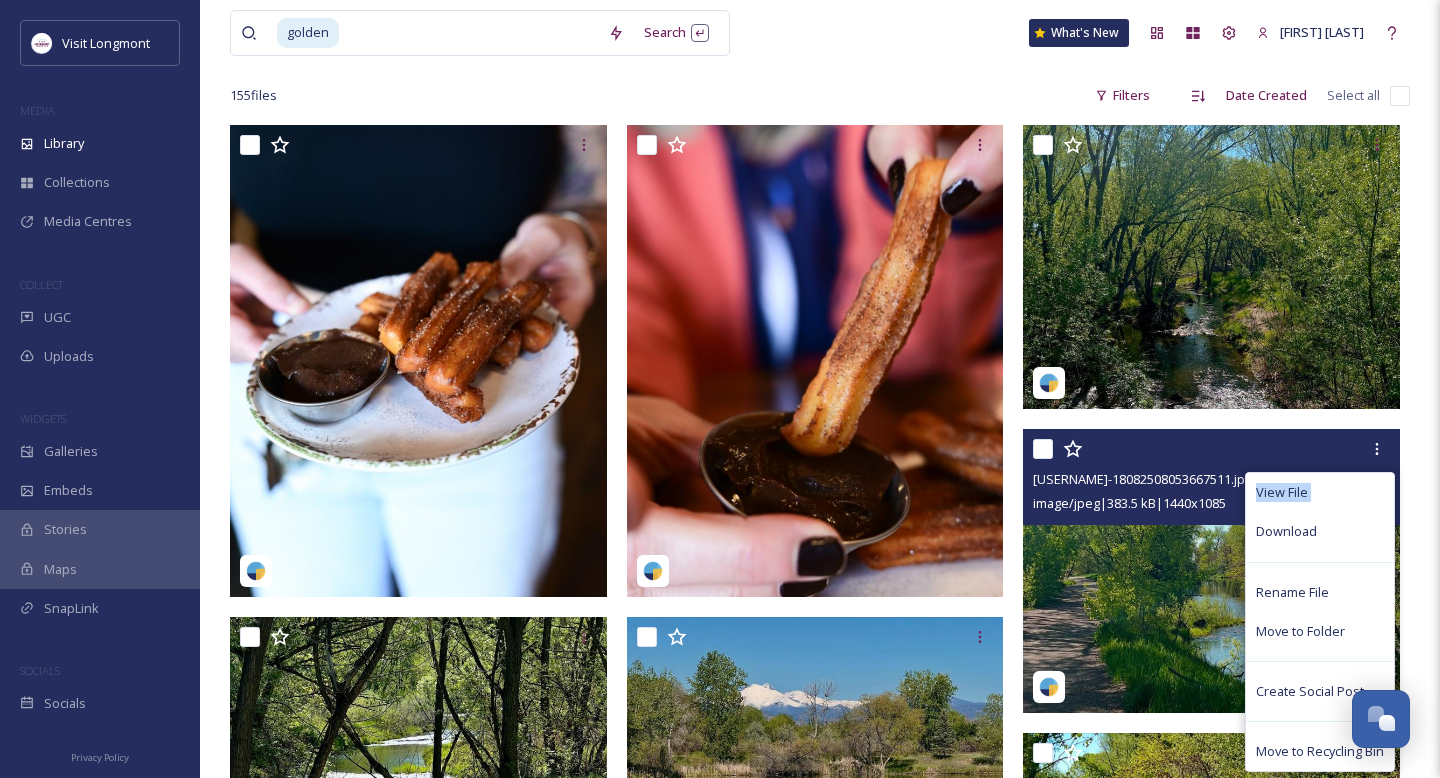 click at bounding box center (1211, 571) 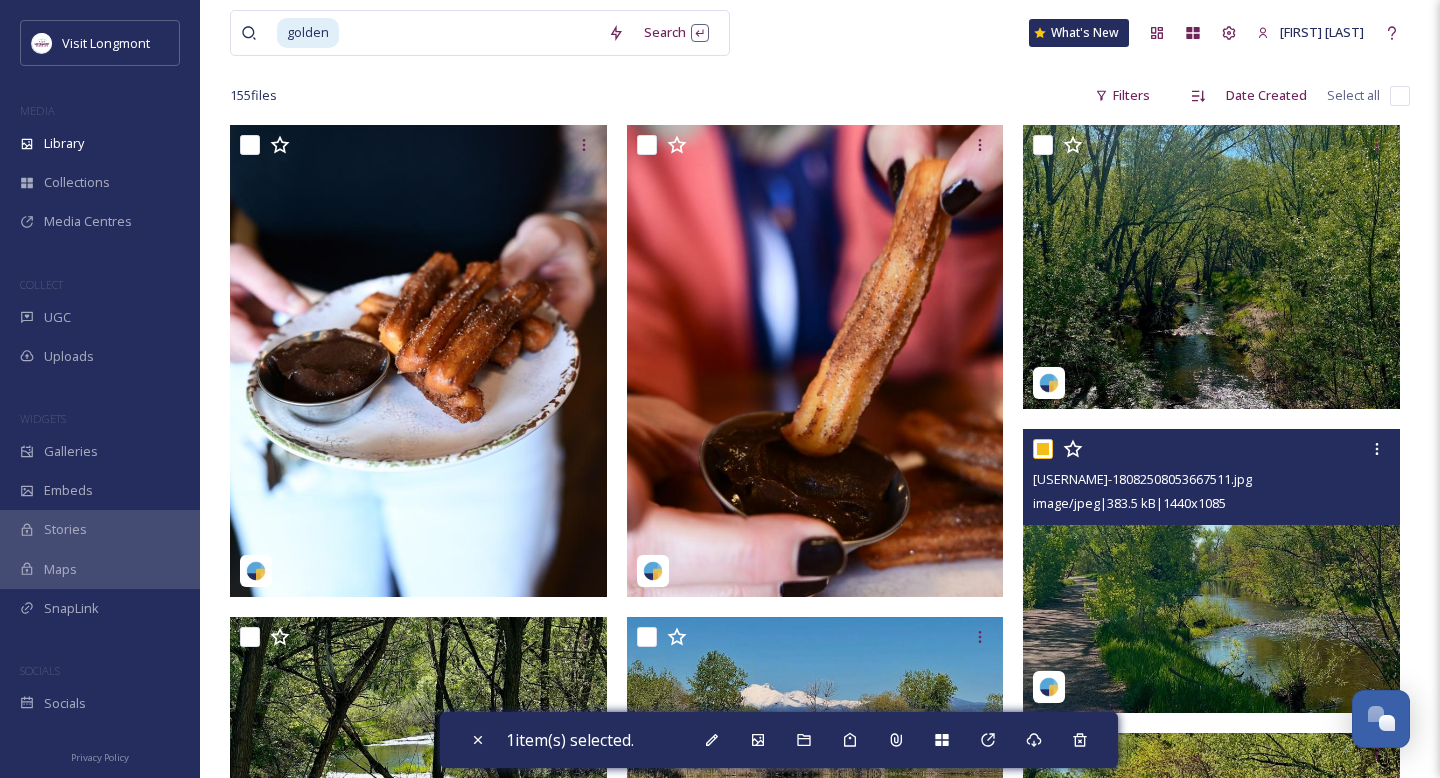 click at bounding box center [1049, 687] 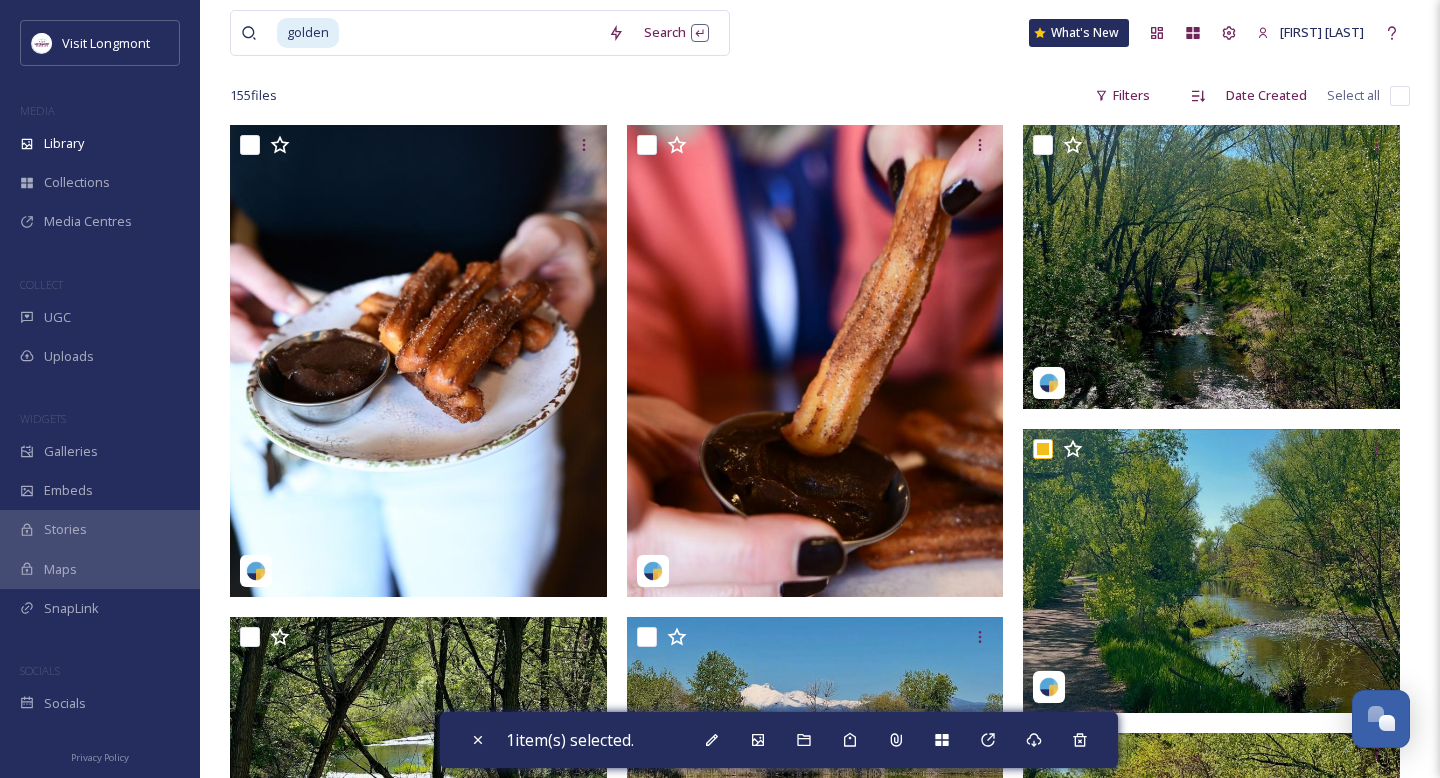 click on "[CITY] Search What's New [FIRST] [LAST] Library Search Organise New Your Selections There is nothing here. 155 file s Filters Date Created Select all 1 item(s) selected." at bounding box center [820, 2810] 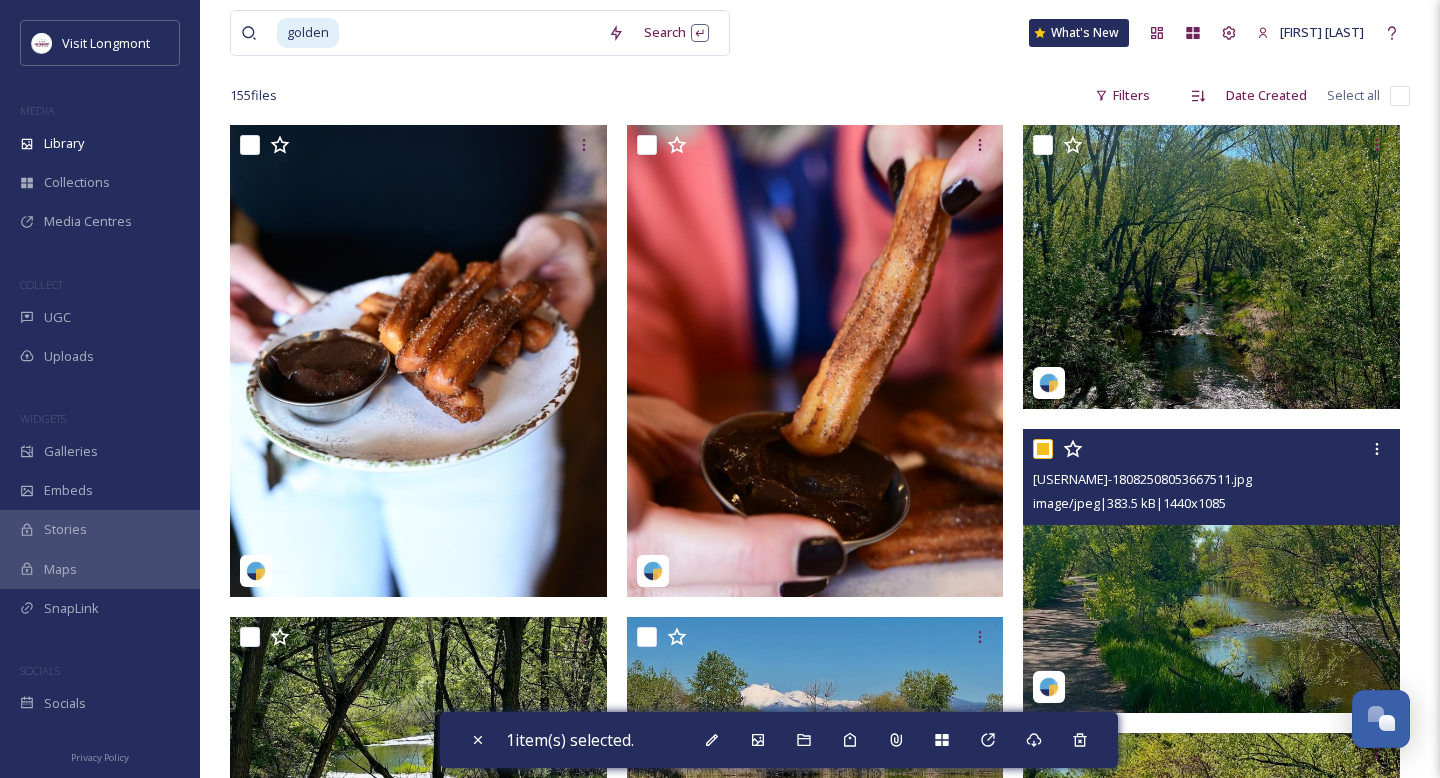 click at bounding box center (1211, 571) 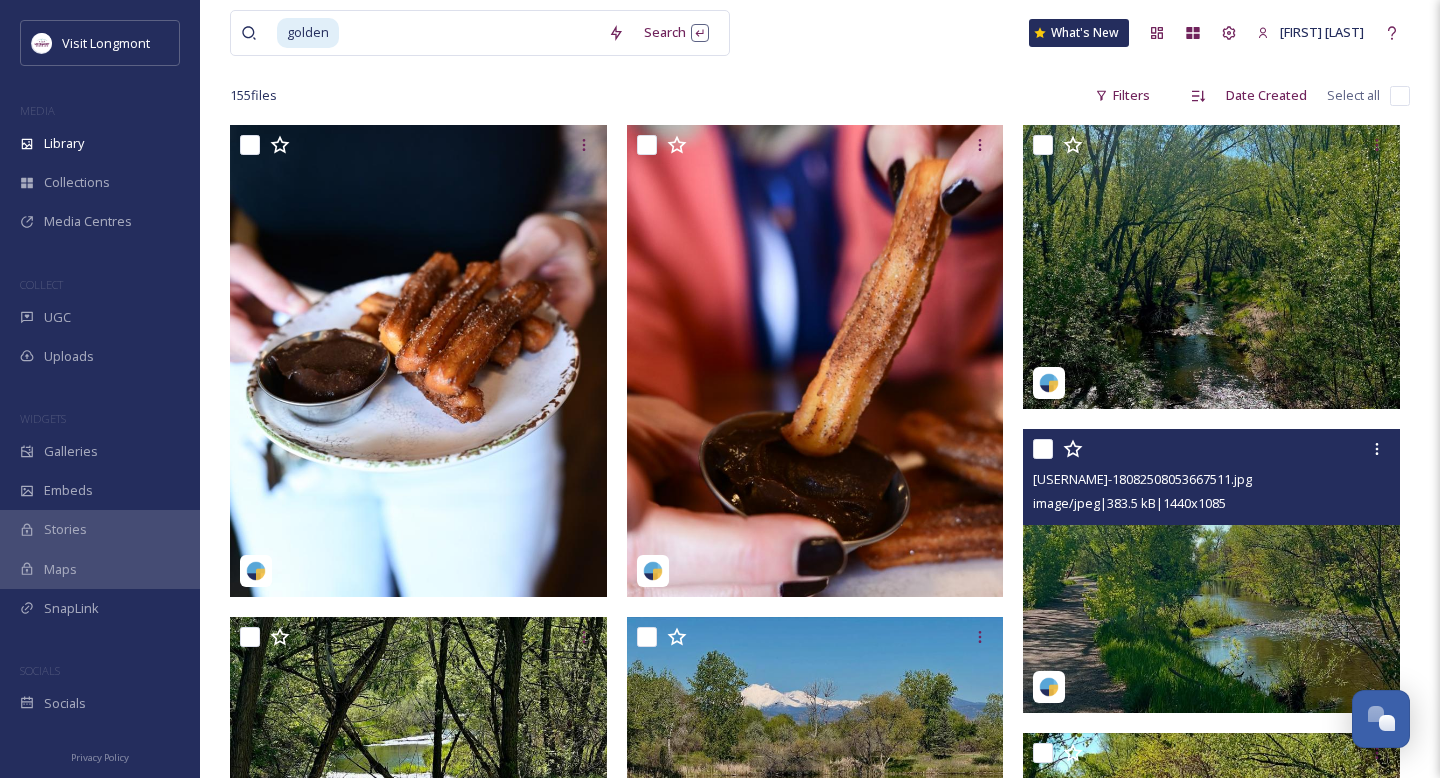 click at bounding box center [1211, 571] 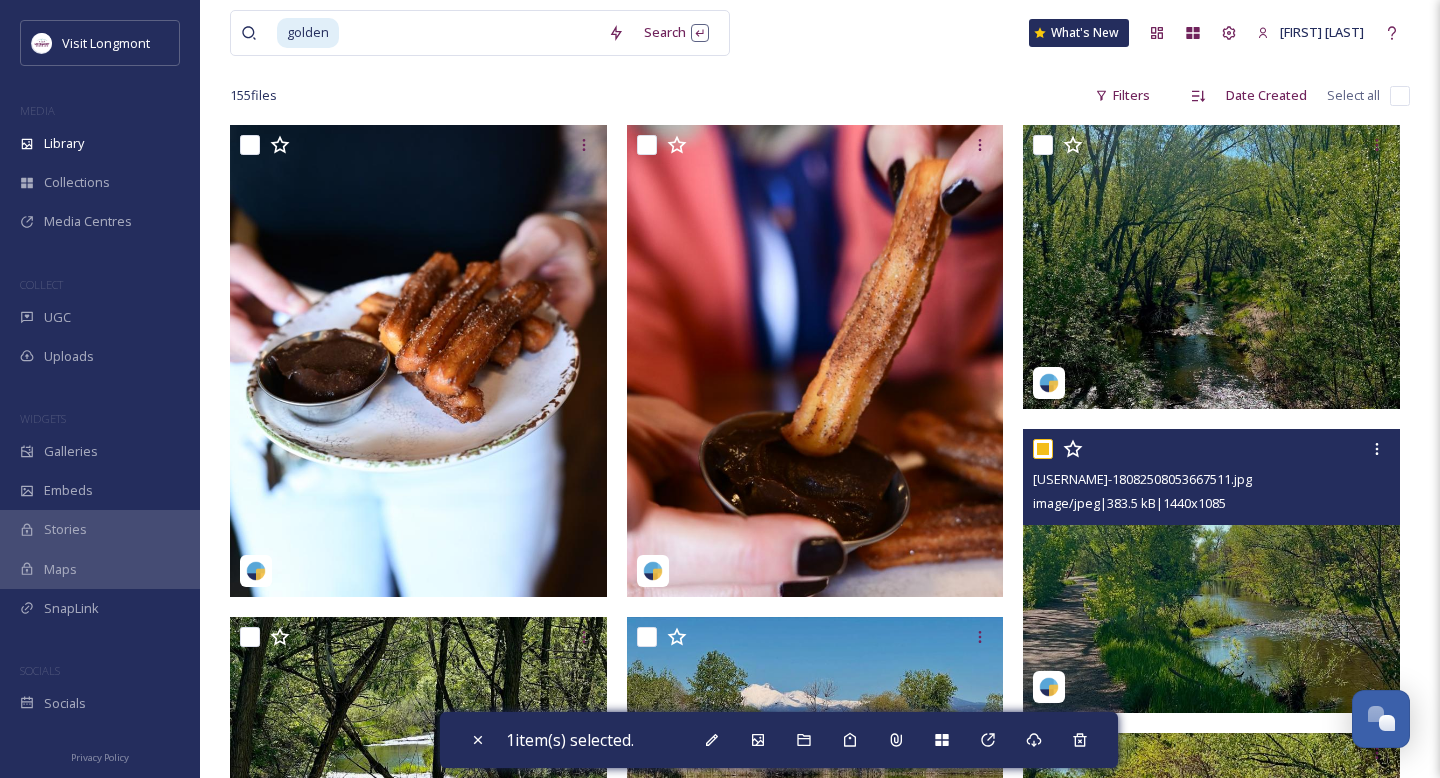 click at bounding box center (1211, 571) 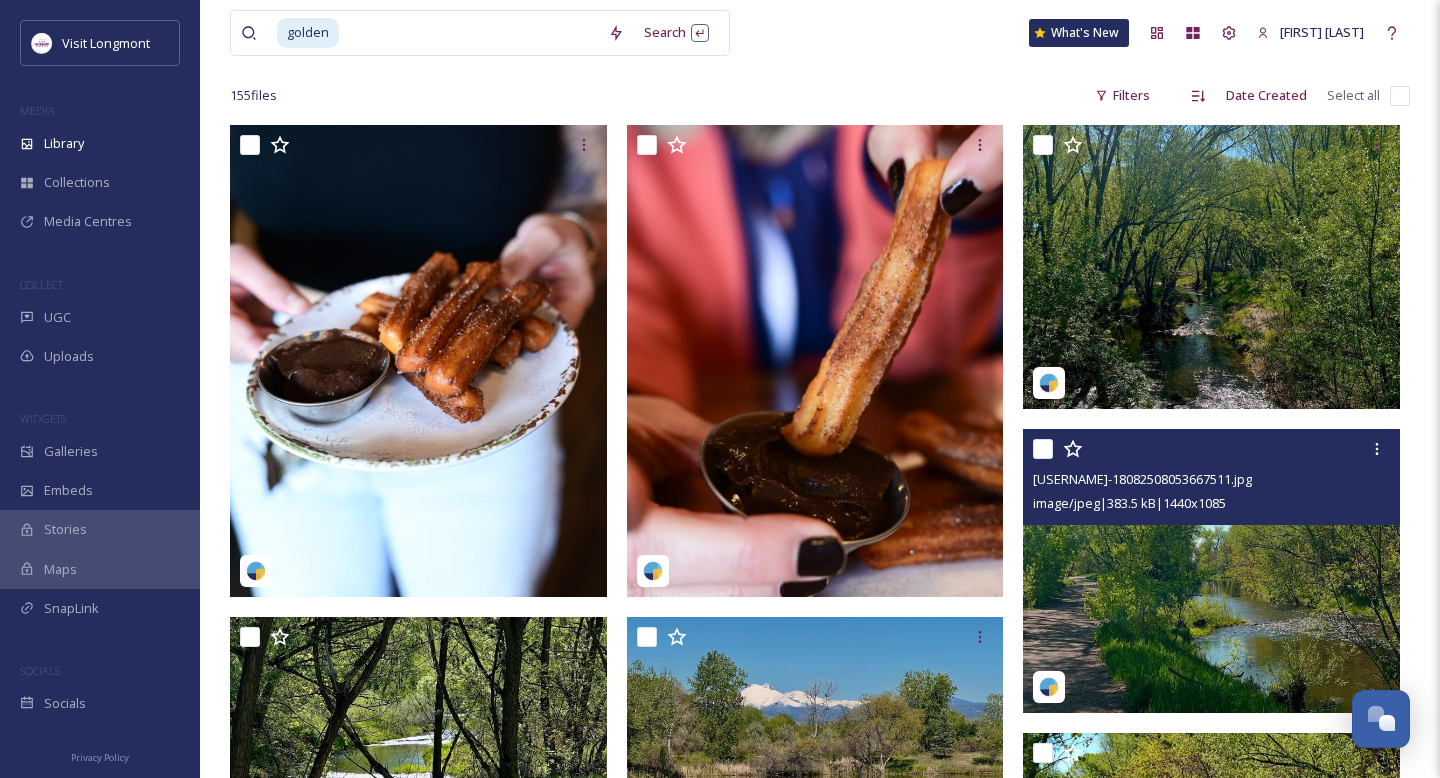 click at bounding box center [1211, 571] 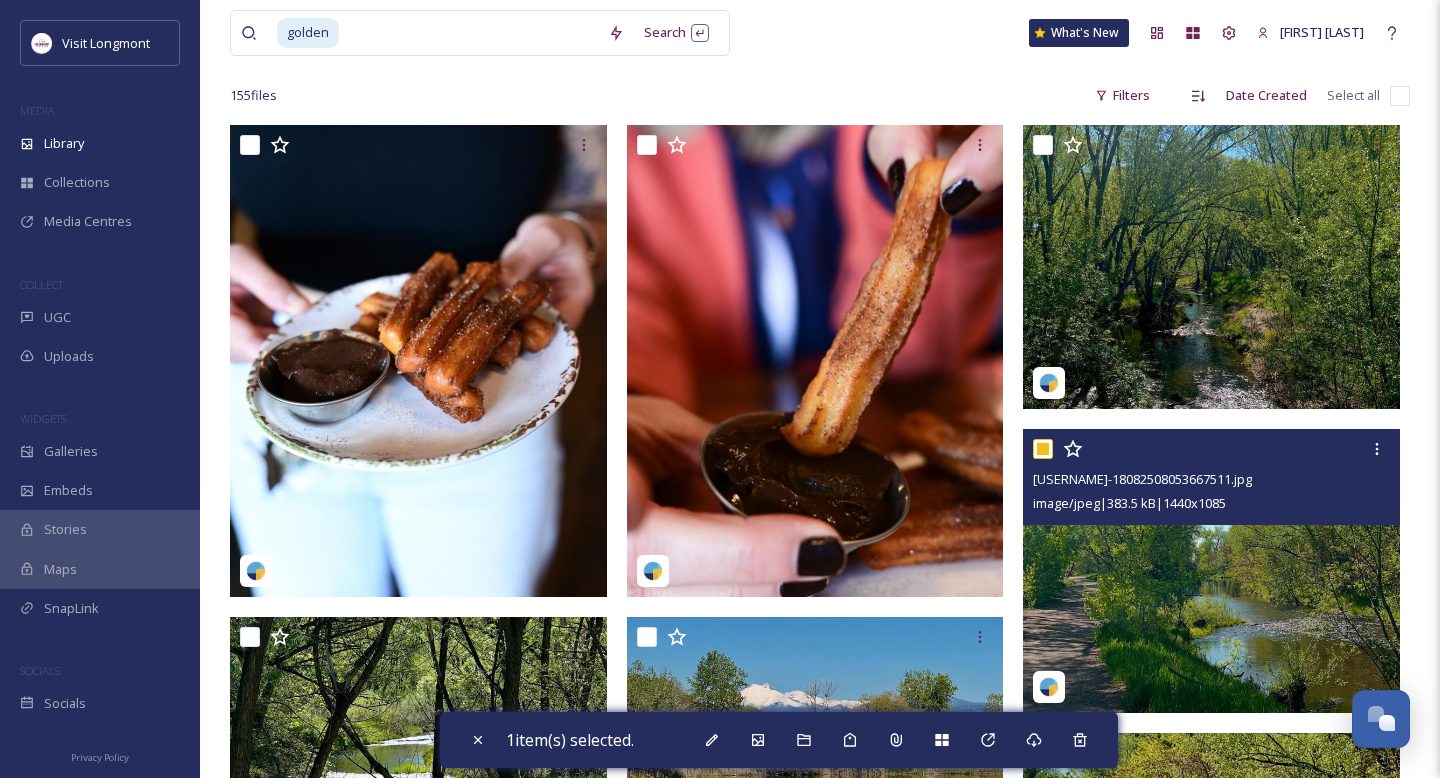 click at bounding box center [1211, 571] 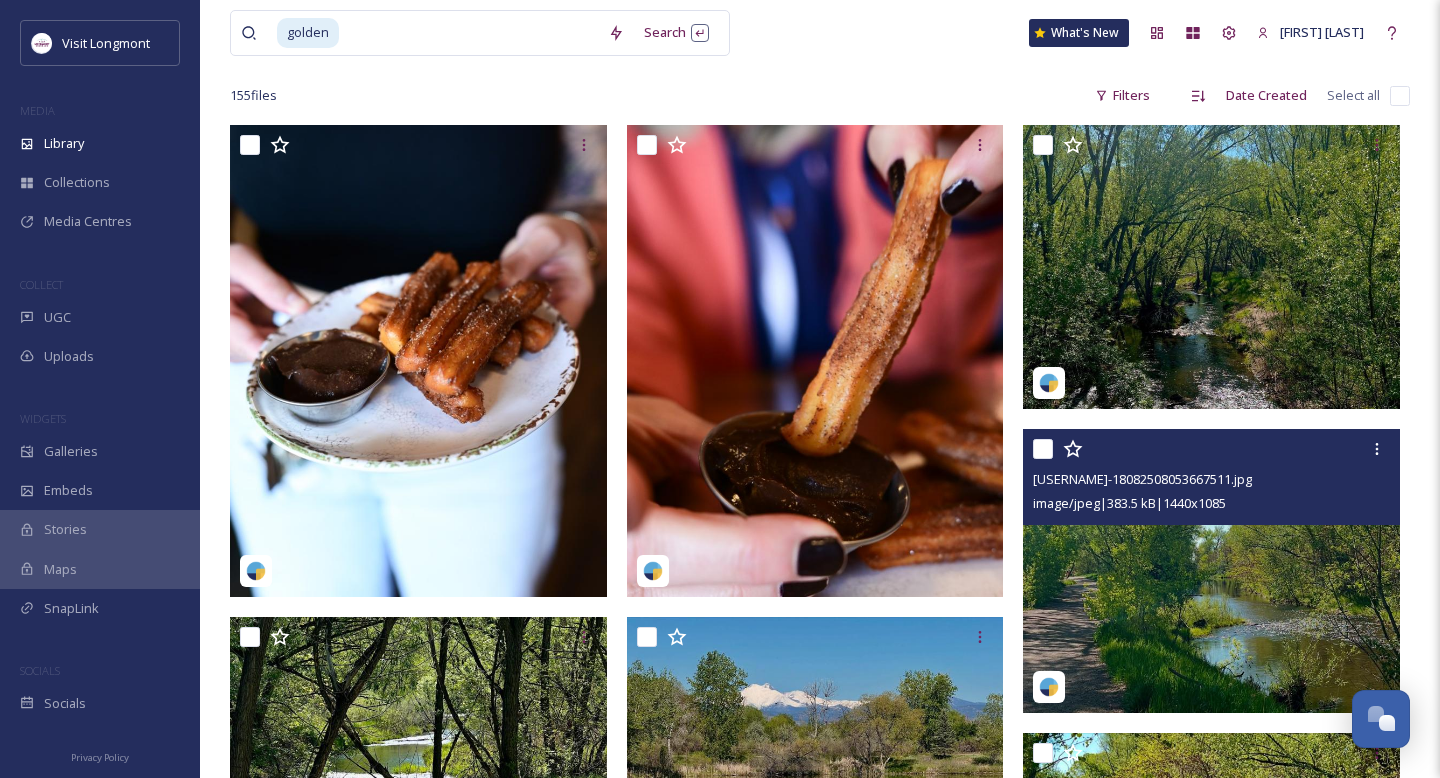 drag, startPoint x: 1237, startPoint y: 566, endPoint x: 1237, endPoint y: 551, distance: 15 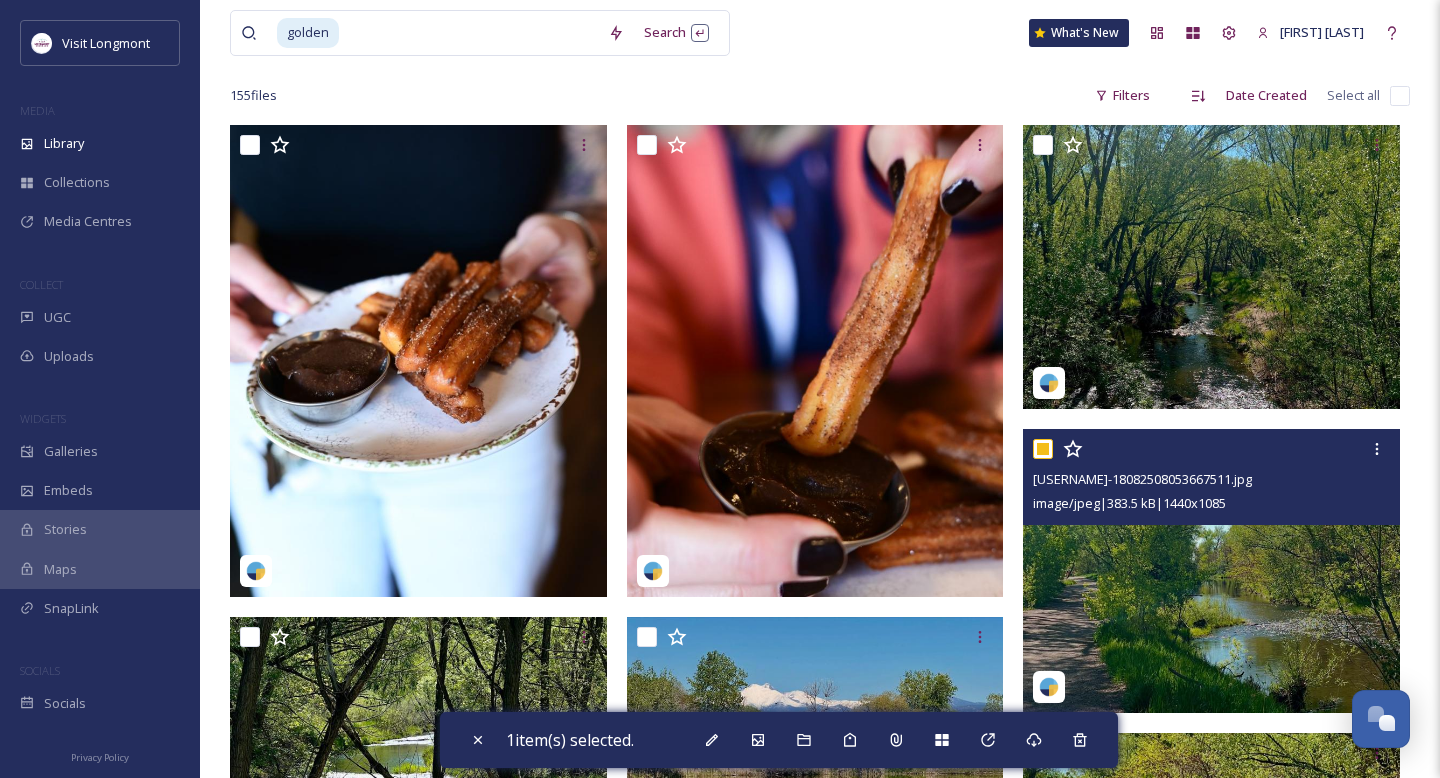 click at bounding box center [1043, 449] 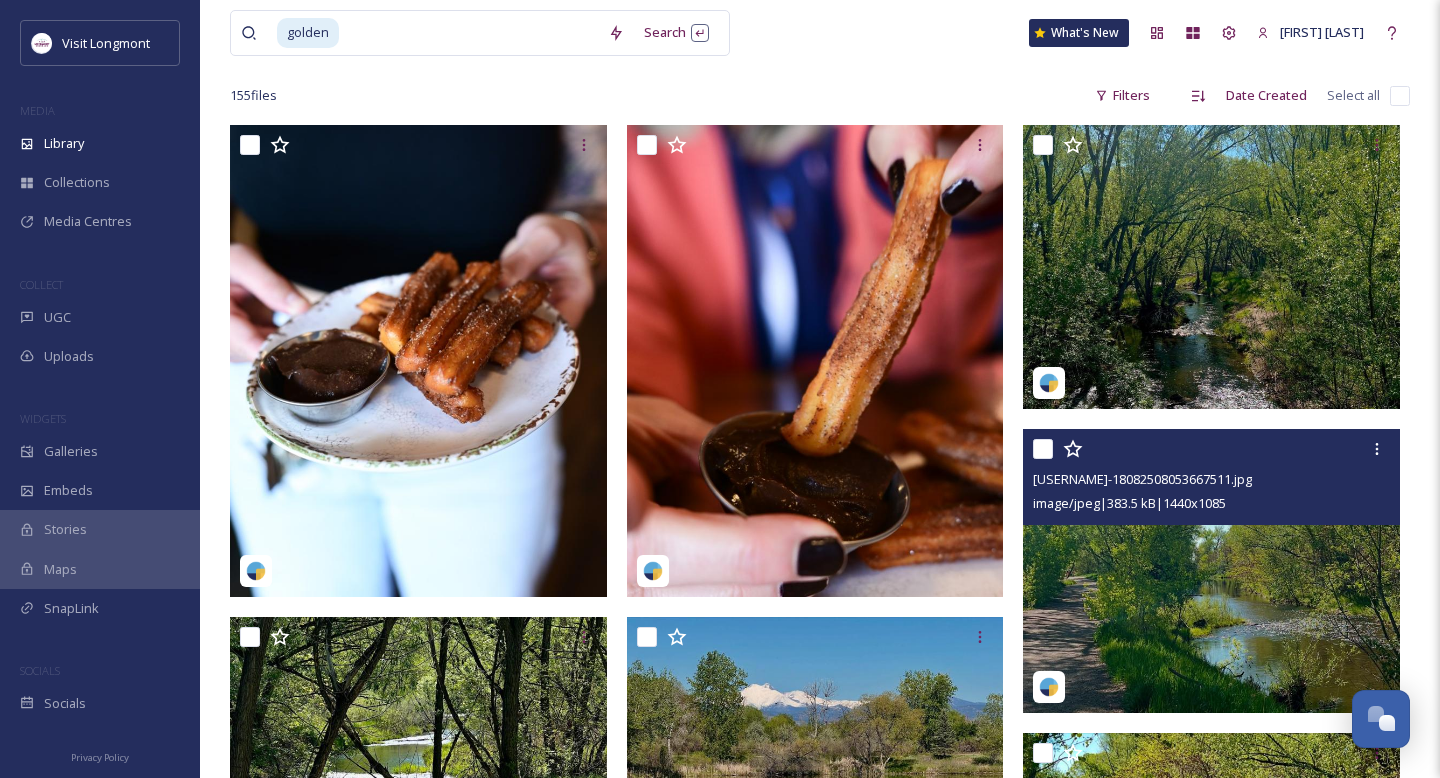 click on "[USERNAME]-18082508053667511.jpg" at bounding box center (1142, 479) 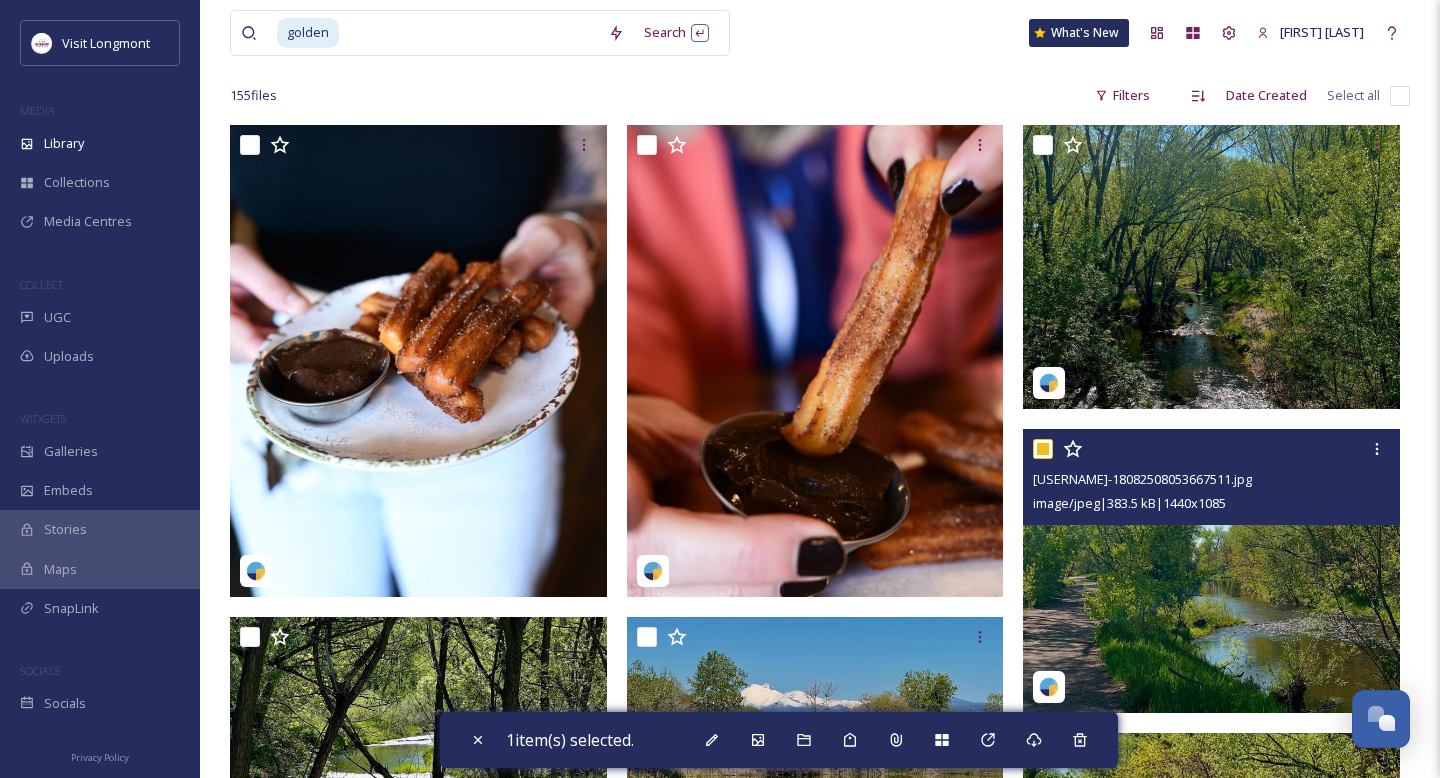 click at bounding box center (1211, 571) 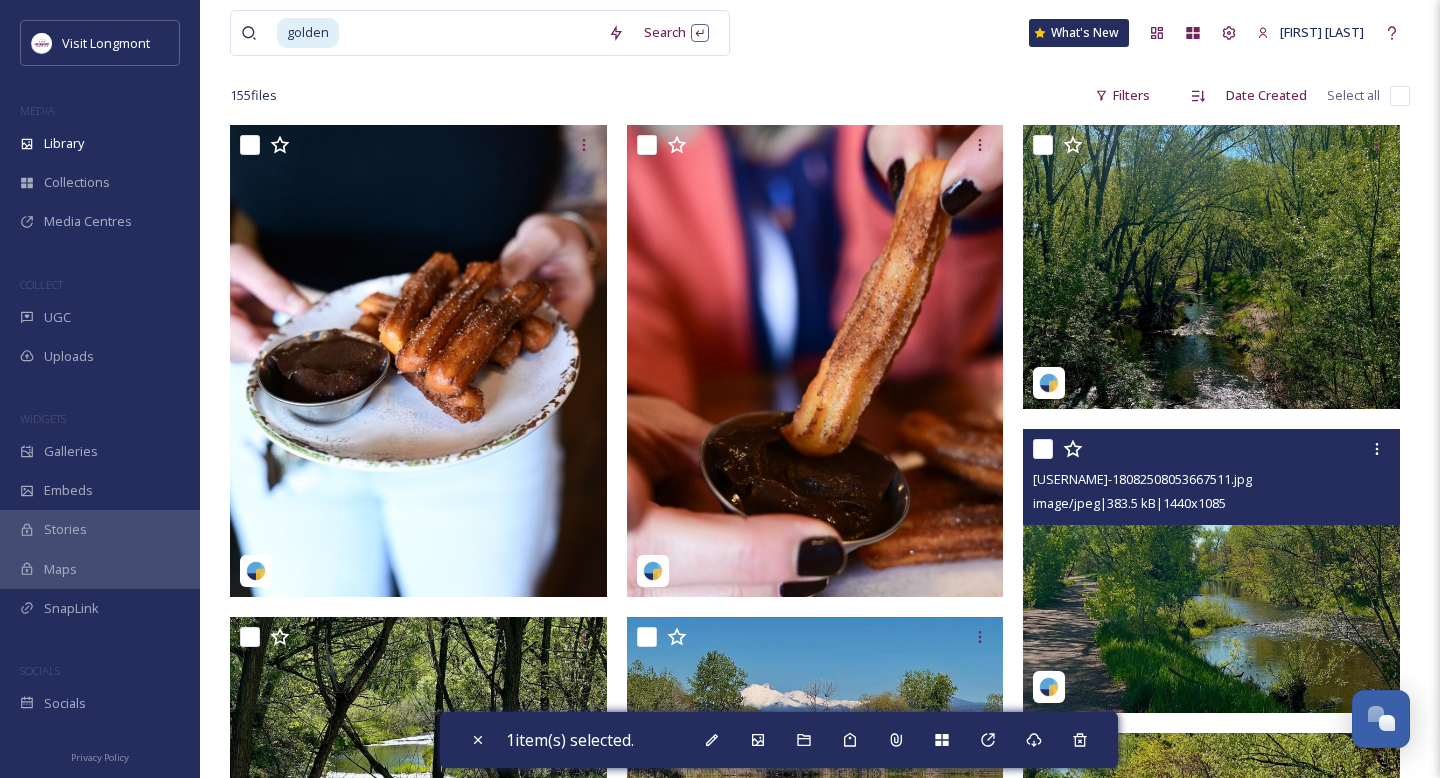 checkbox on "false" 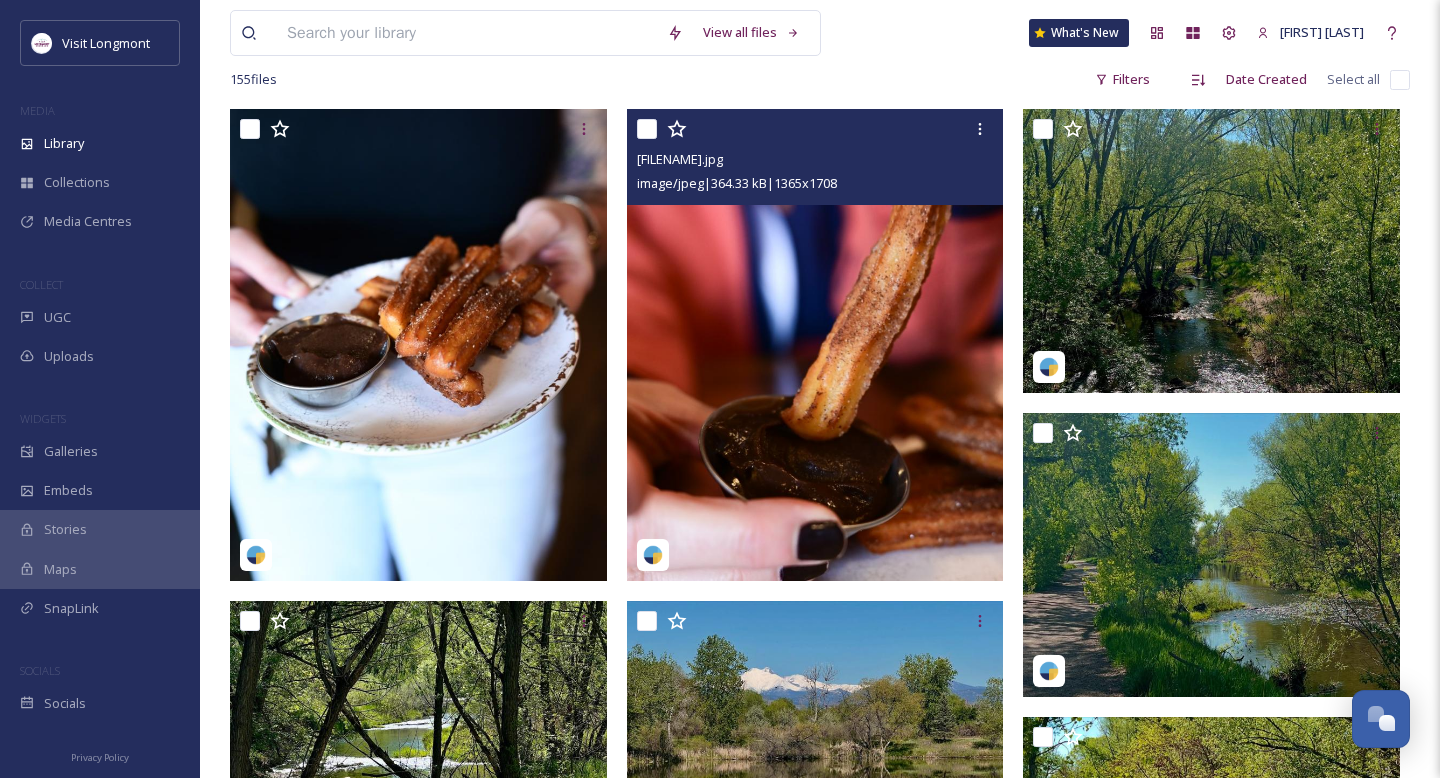 scroll, scrollTop: 161, scrollLeft: 0, axis: vertical 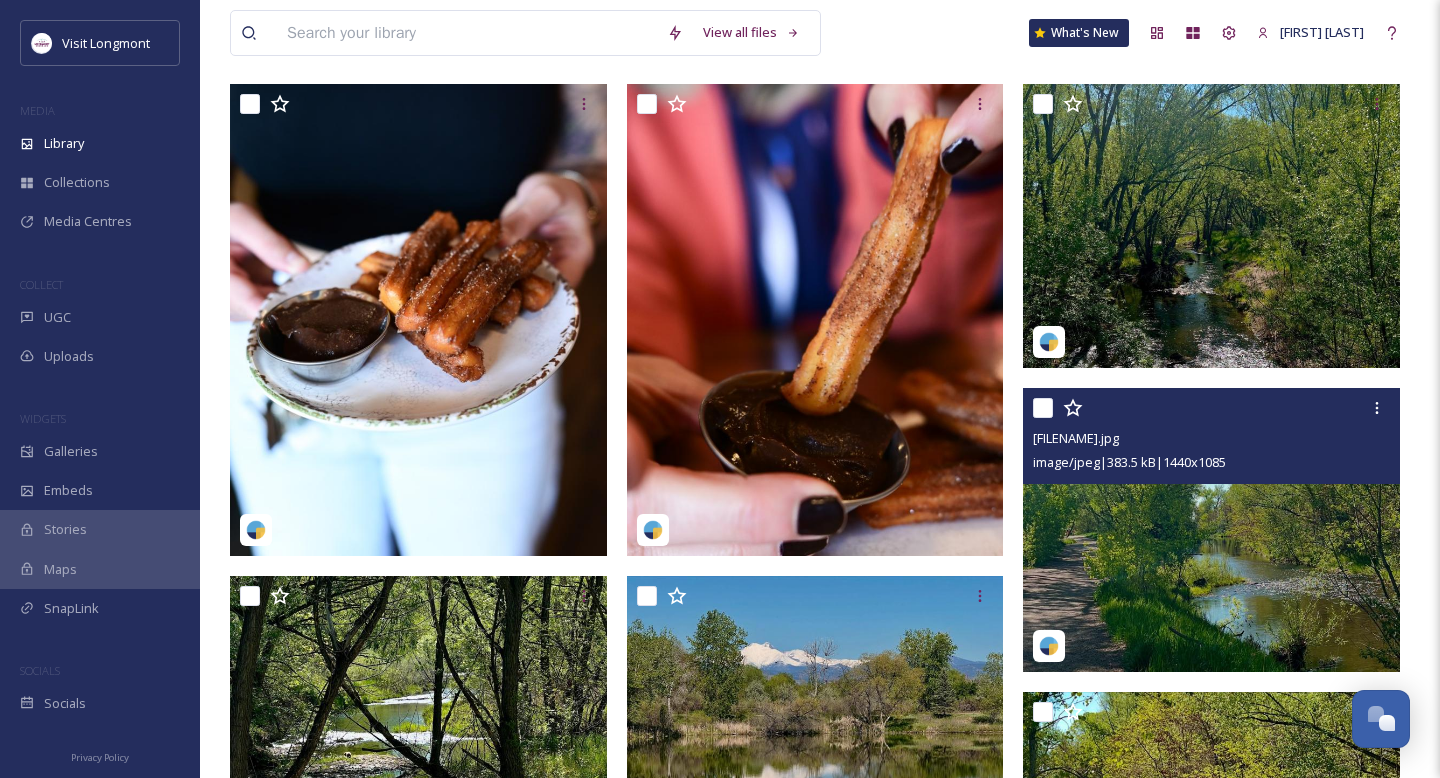 click at bounding box center [1211, 530] 